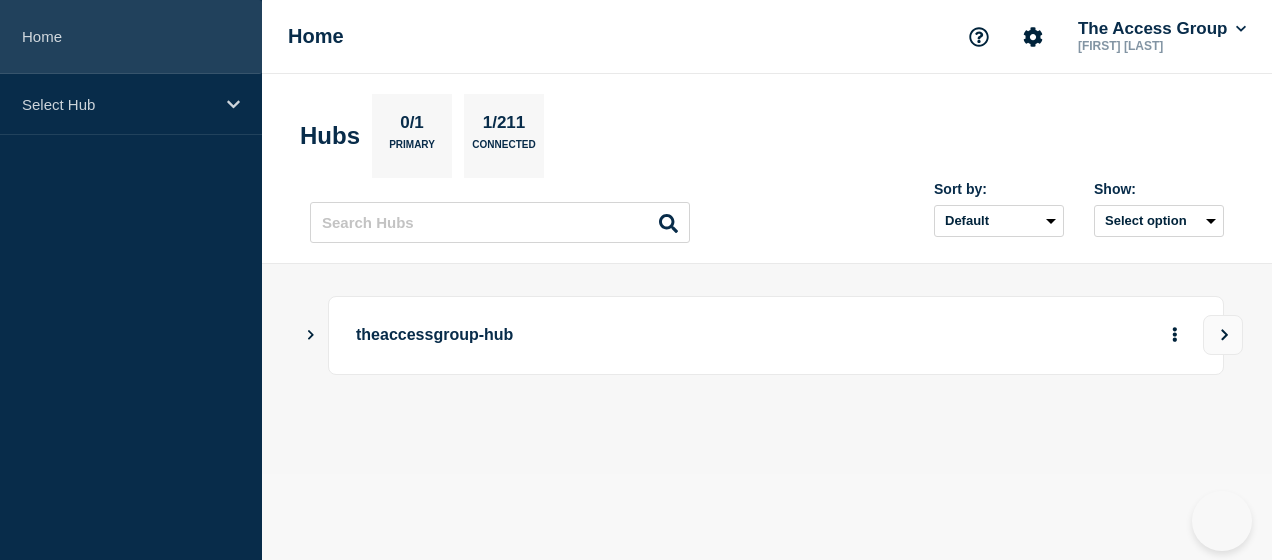scroll, scrollTop: 0, scrollLeft: 0, axis: both 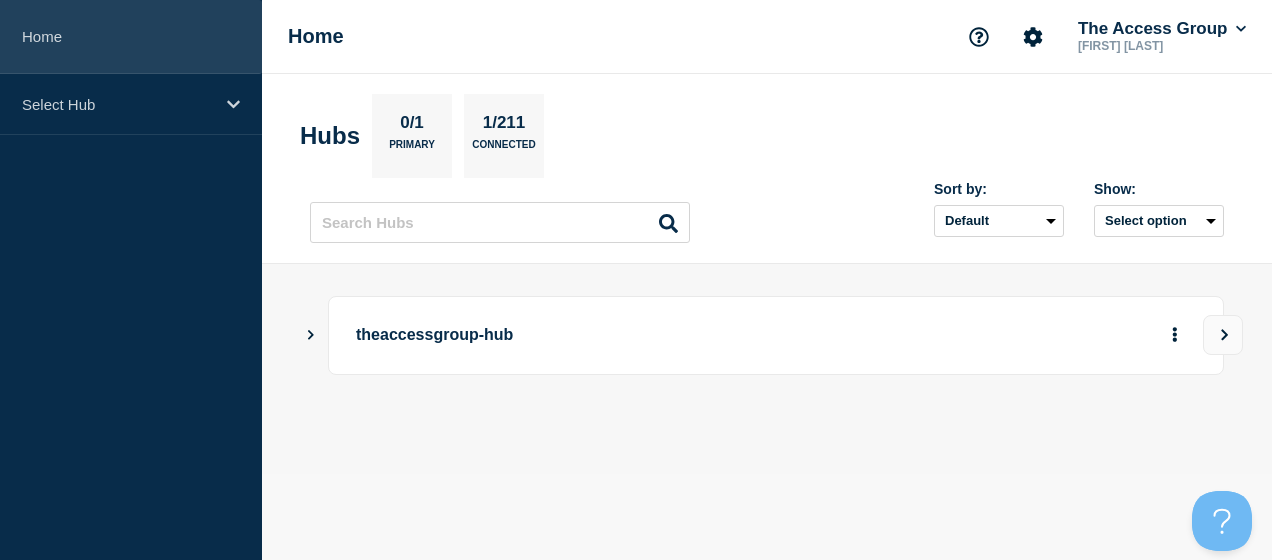 click on "Home" at bounding box center (131, 37) 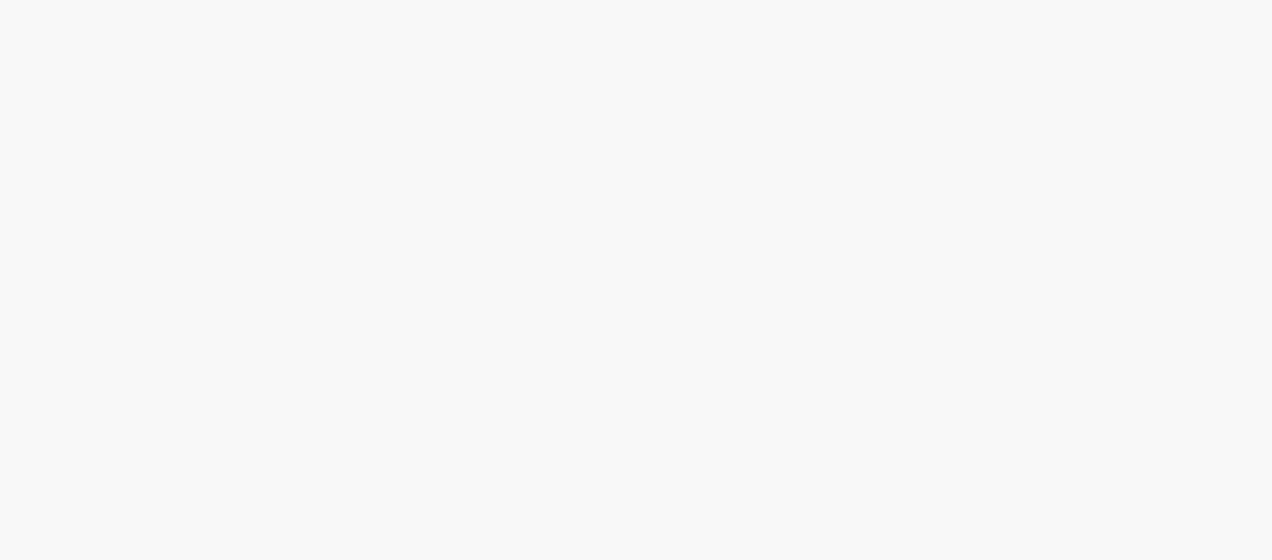 scroll, scrollTop: 0, scrollLeft: 0, axis: both 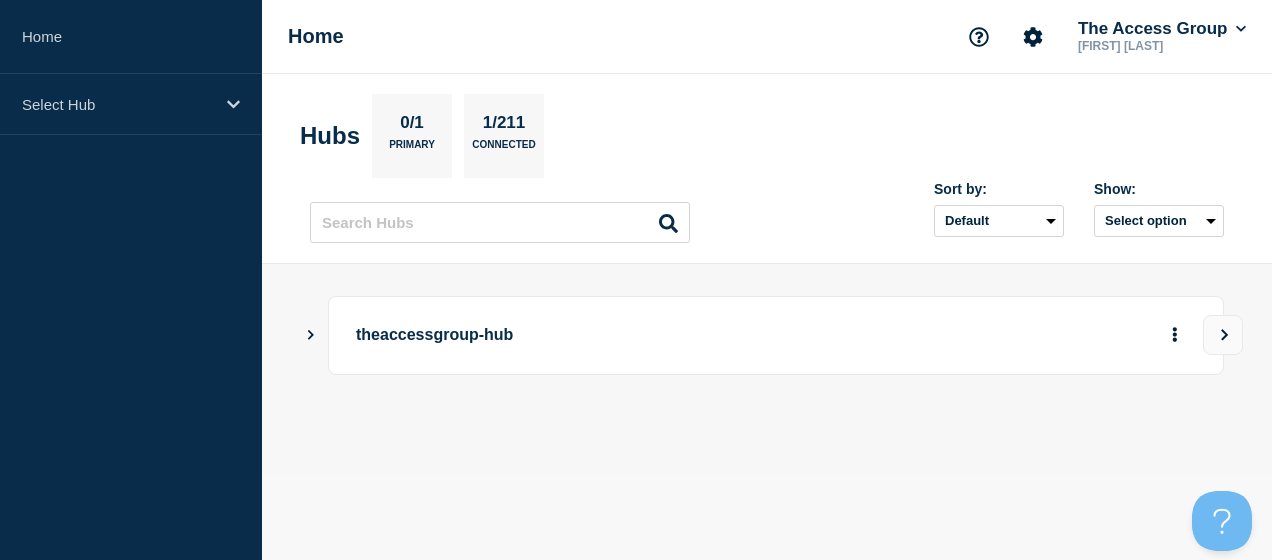 click on "theaccessgroup-hub" at bounding box center (717, 335) 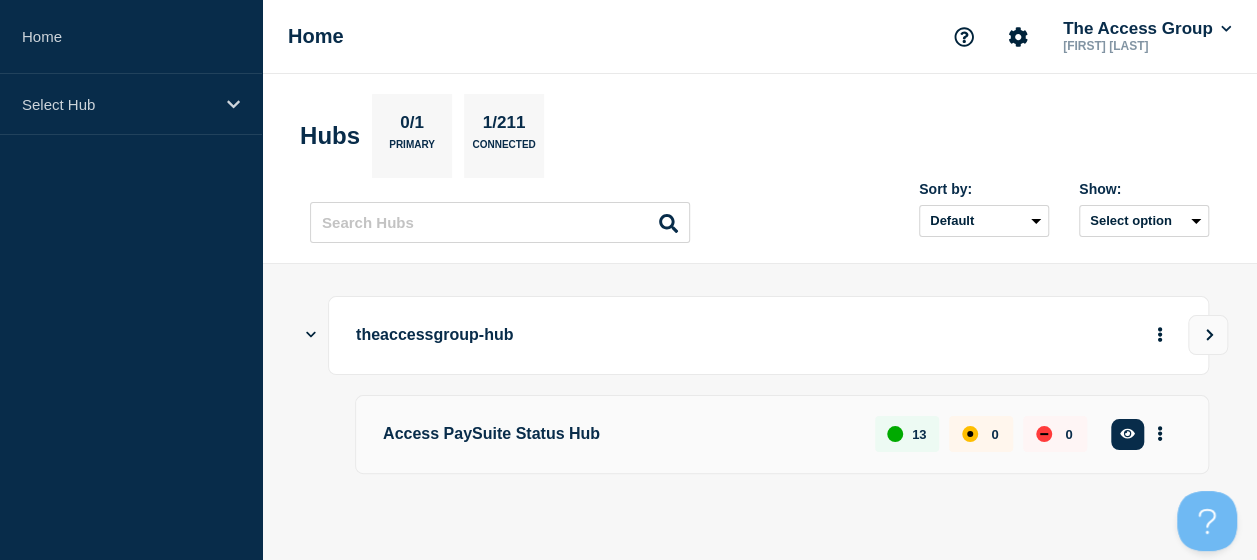 scroll, scrollTop: 11, scrollLeft: 0, axis: vertical 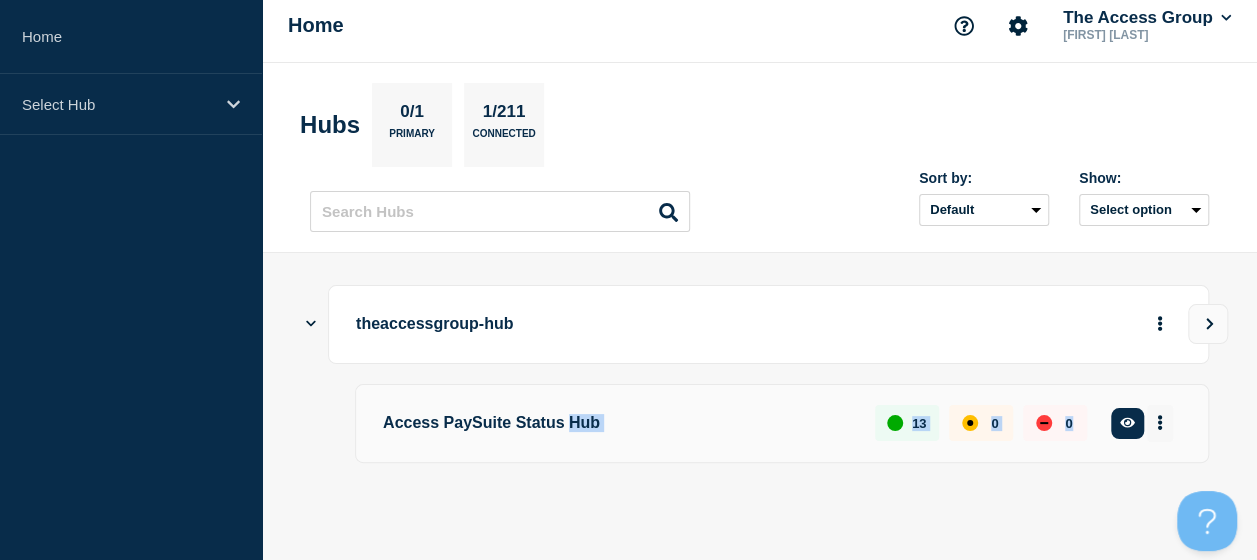 drag, startPoint x: 597, startPoint y: 416, endPoint x: 1162, endPoint y: 415, distance: 565.00085 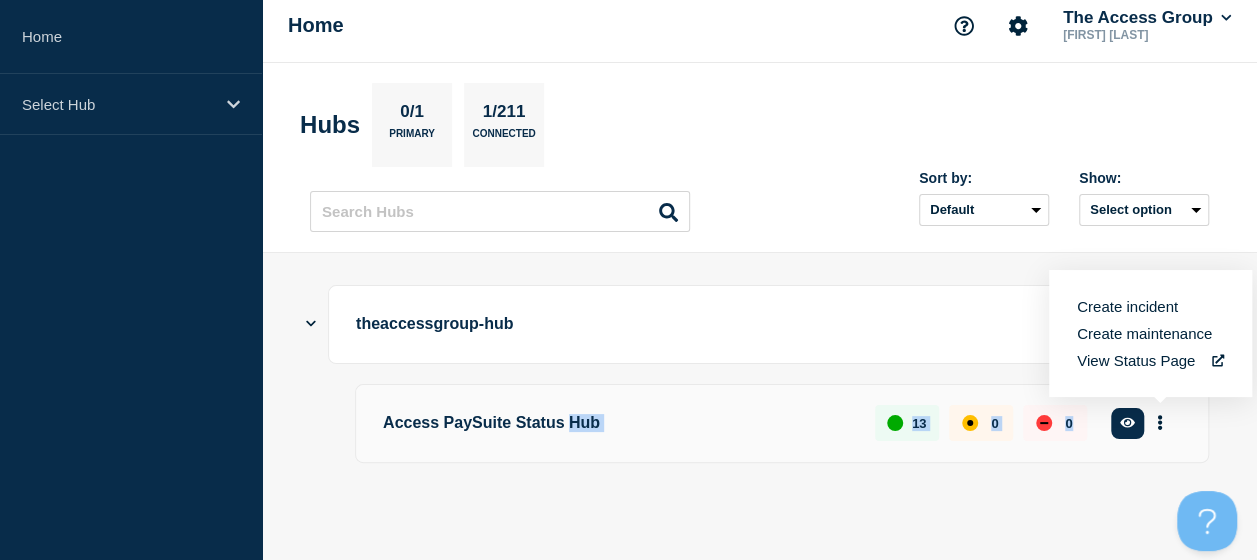 click on "Create incident" at bounding box center [1127, 306] 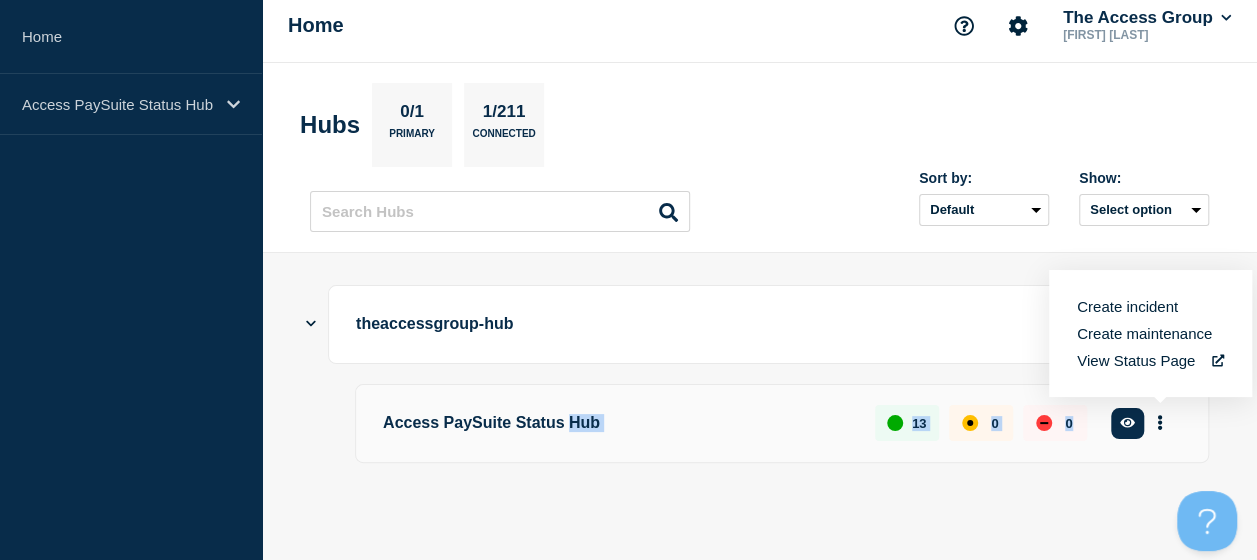 click on "Create incident" at bounding box center [1127, 306] 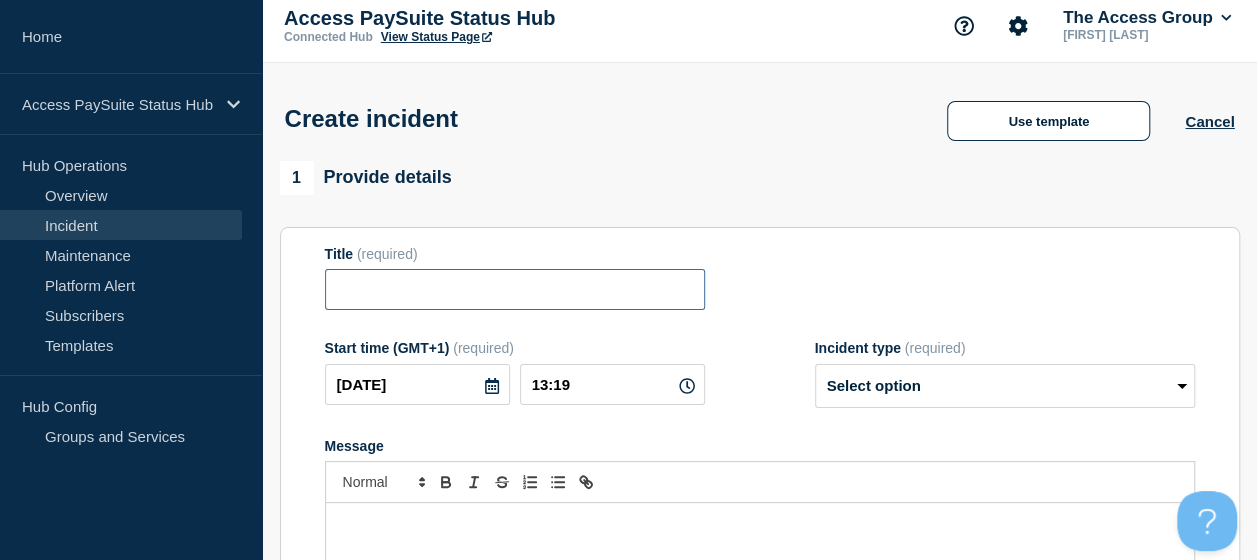 click at bounding box center [515, 289] 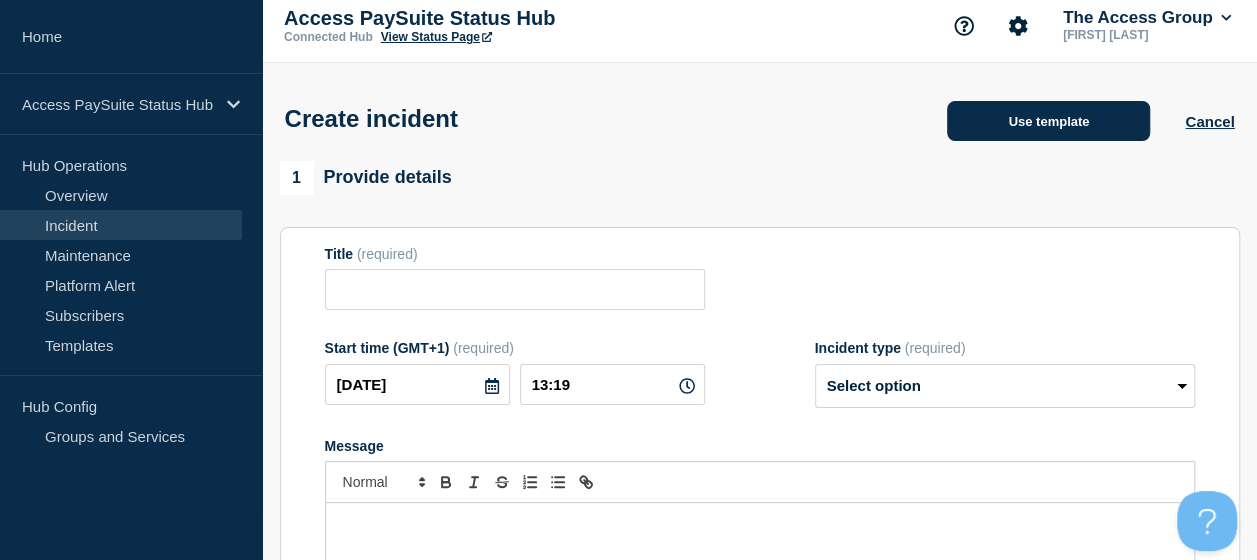 click on "Use template" at bounding box center (1048, 121) 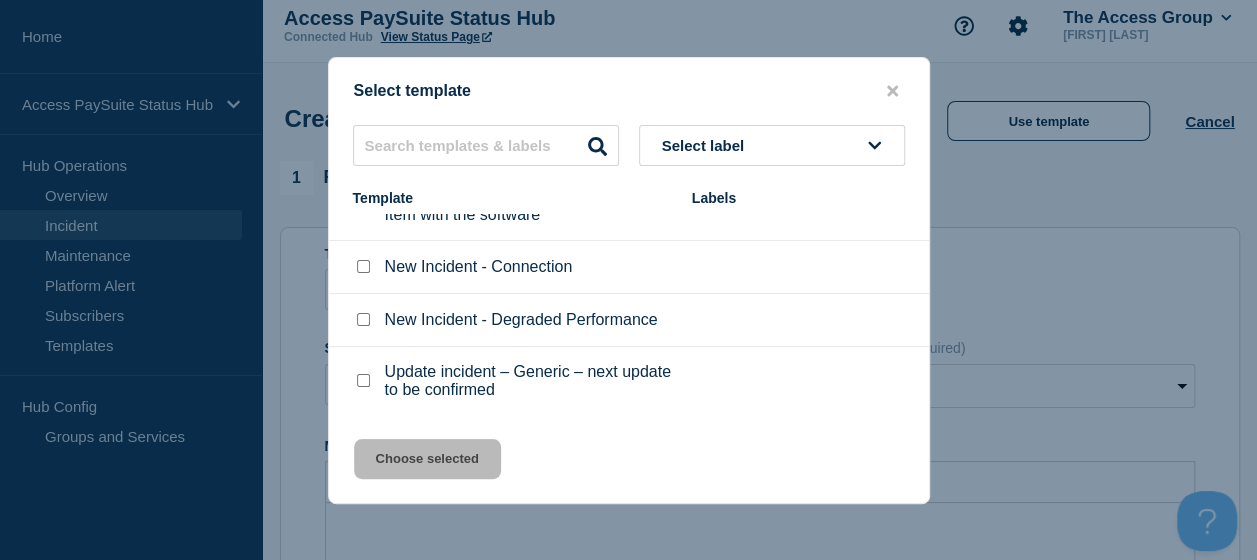 scroll, scrollTop: 59, scrollLeft: 0, axis: vertical 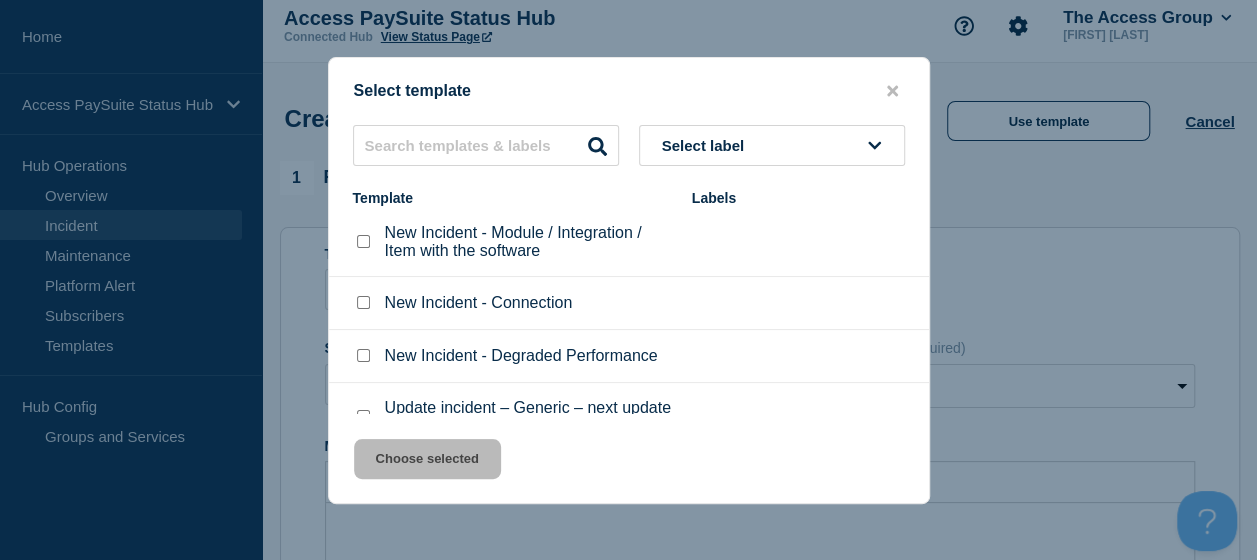click at bounding box center (363, 302) 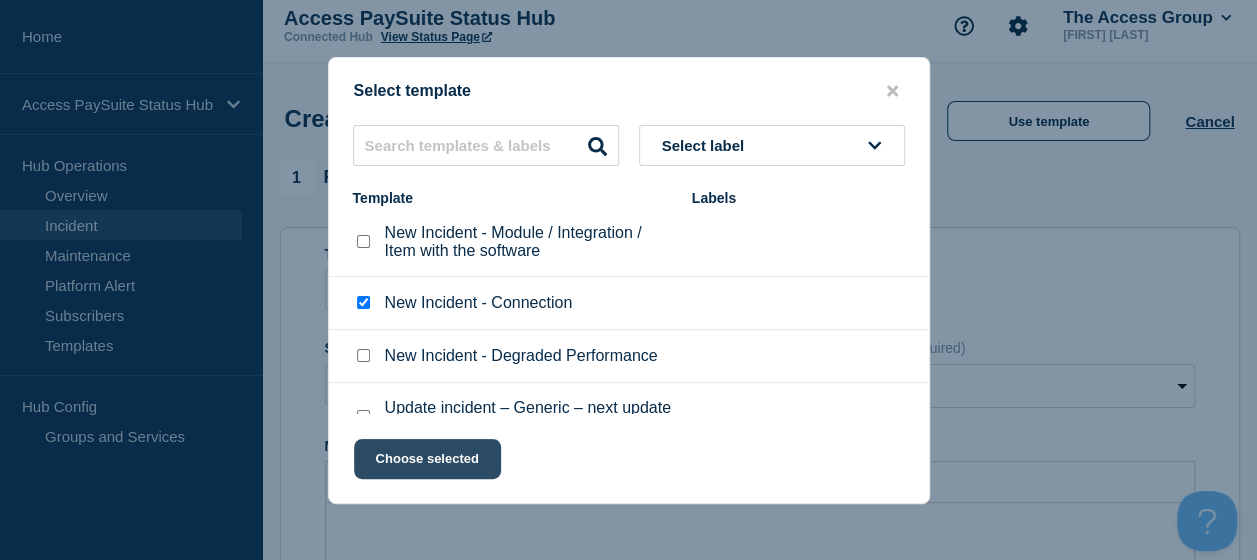 click on "Choose selected" 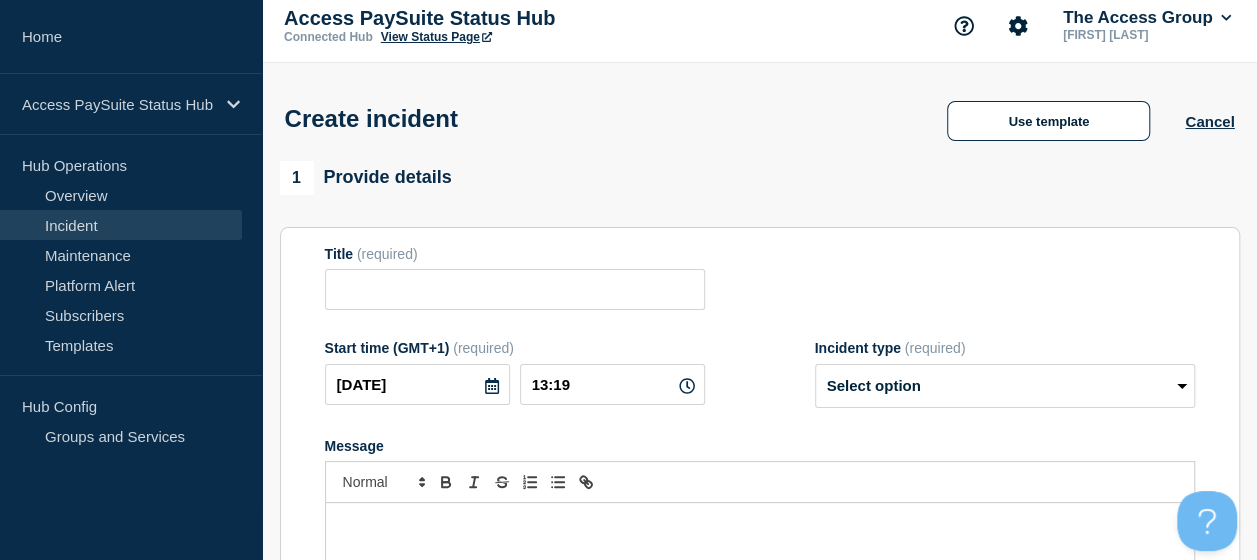 type on "New Incident - Connection" 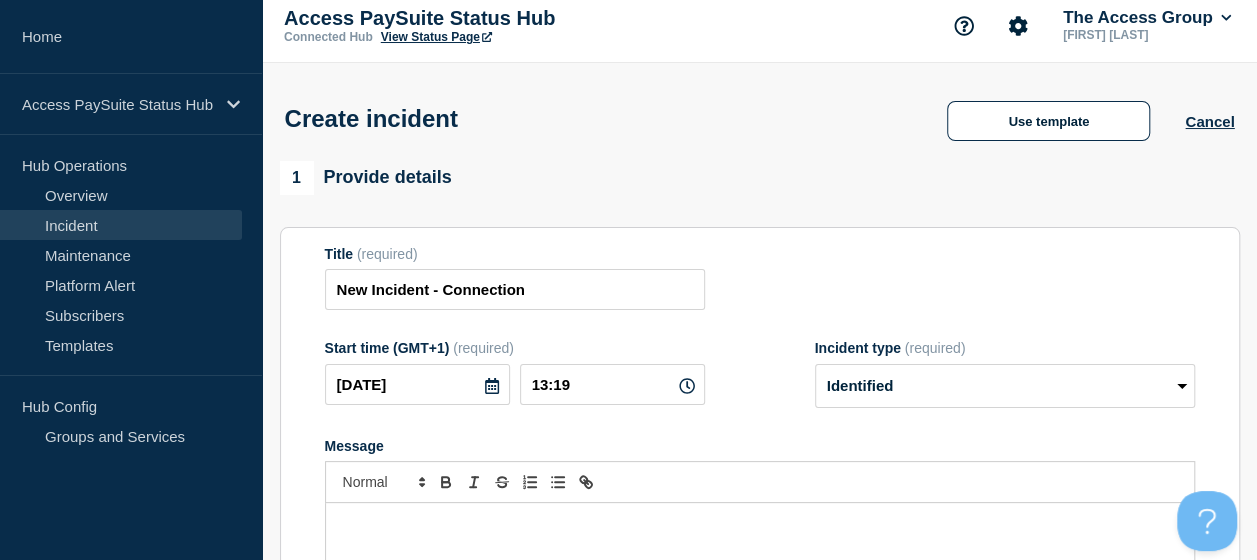 radio on "false" 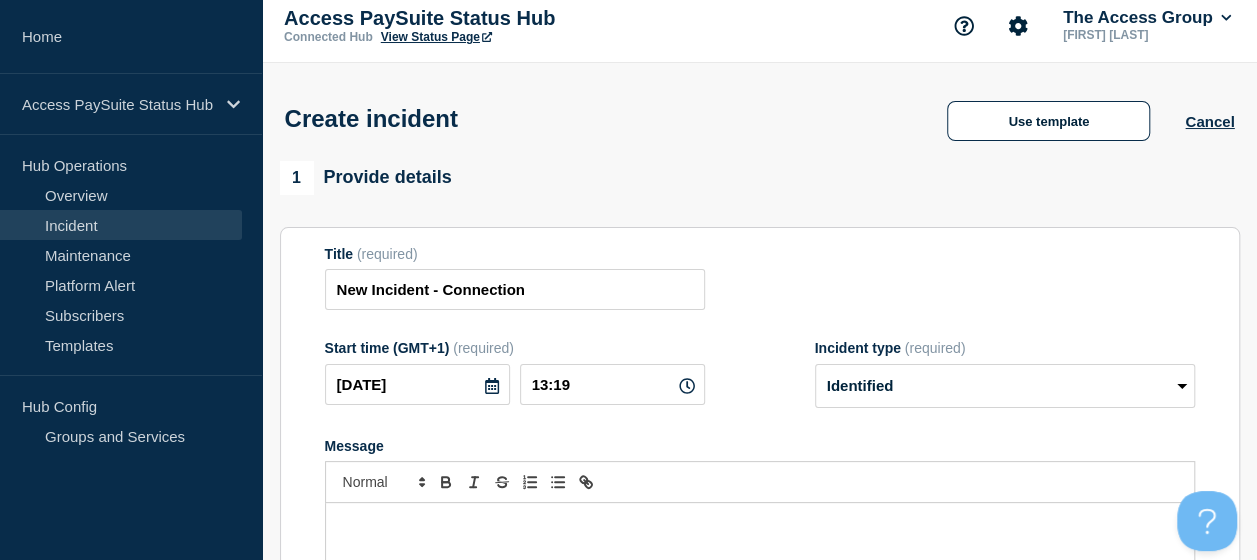 radio on "true" 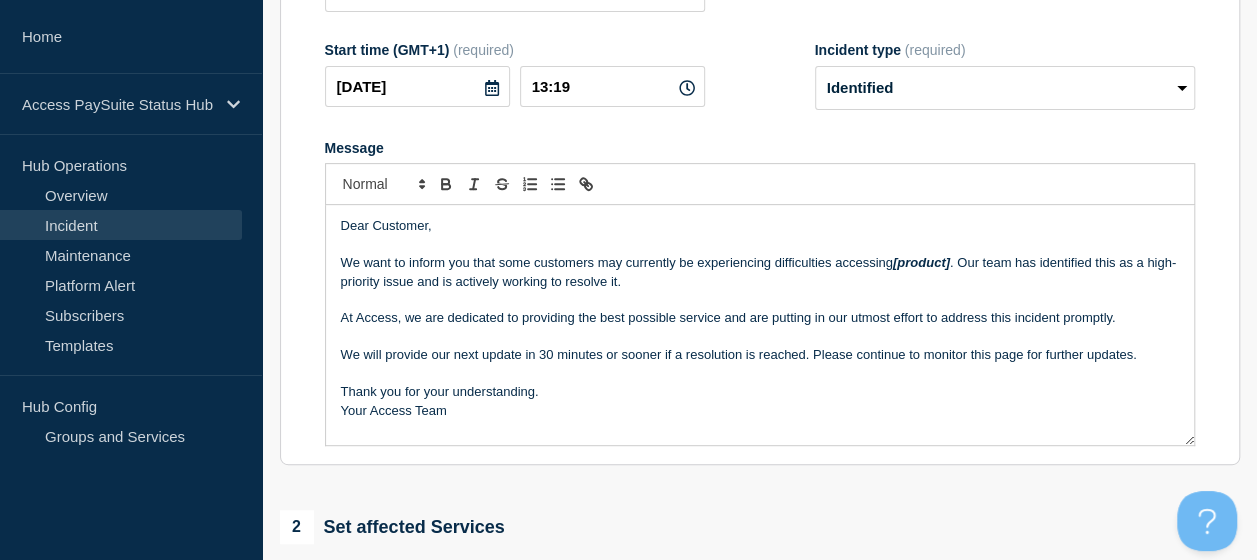 scroll, scrollTop: 310, scrollLeft: 0, axis: vertical 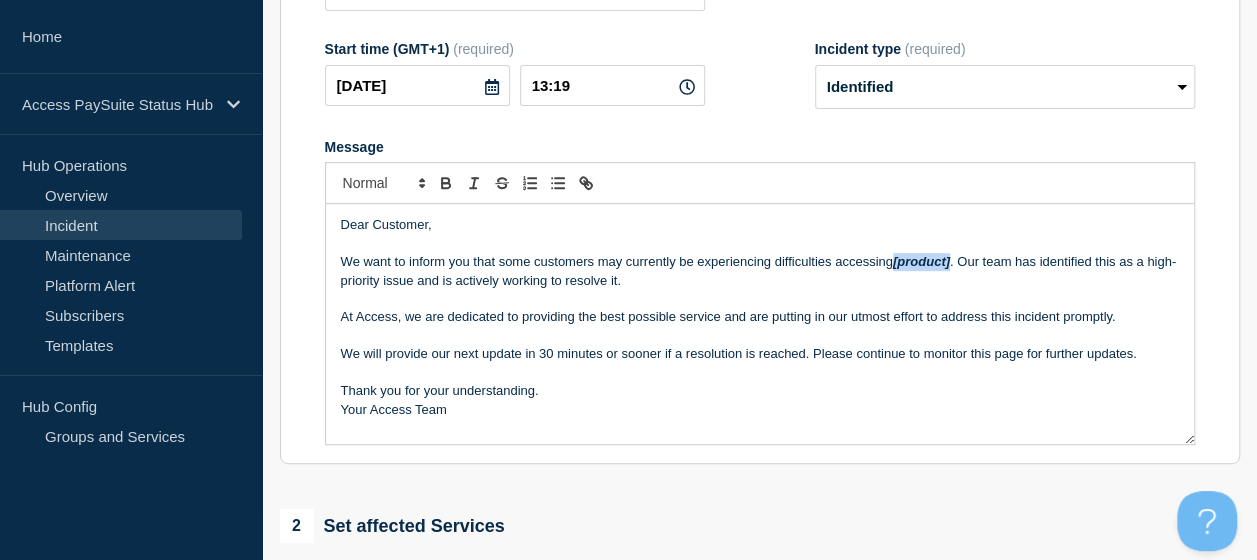 drag, startPoint x: 952, startPoint y: 264, endPoint x: 895, endPoint y: 268, distance: 57.14018 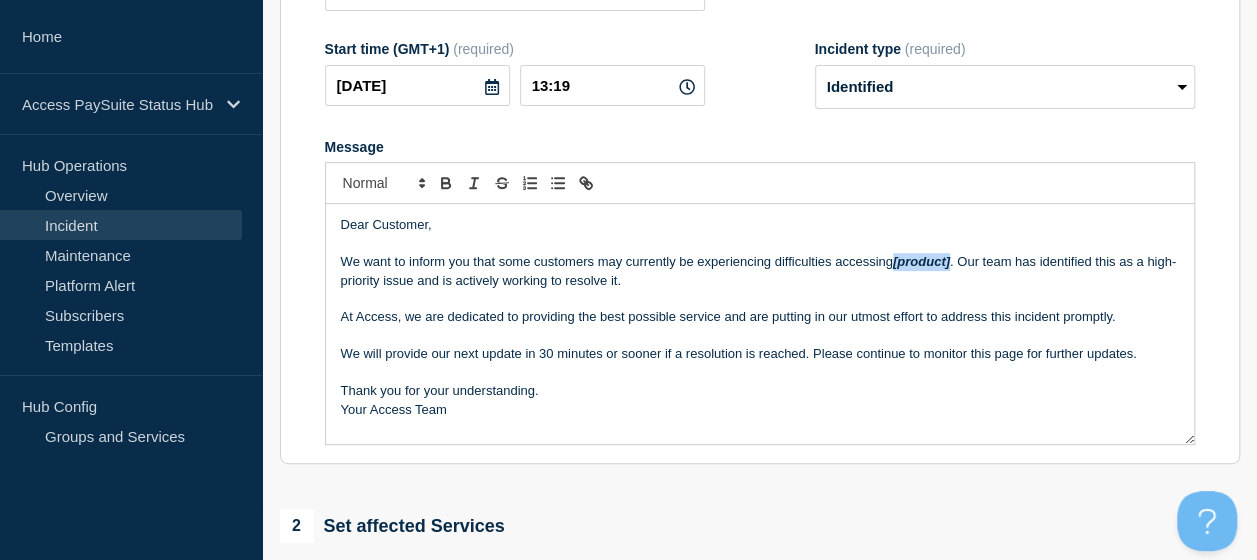 click on "We want to inform you that some customers may currently be experiencing difficulties accessing  [product] . Our team has identified this as a high-priority issue and is actively working to resolve it." at bounding box center (760, 271) 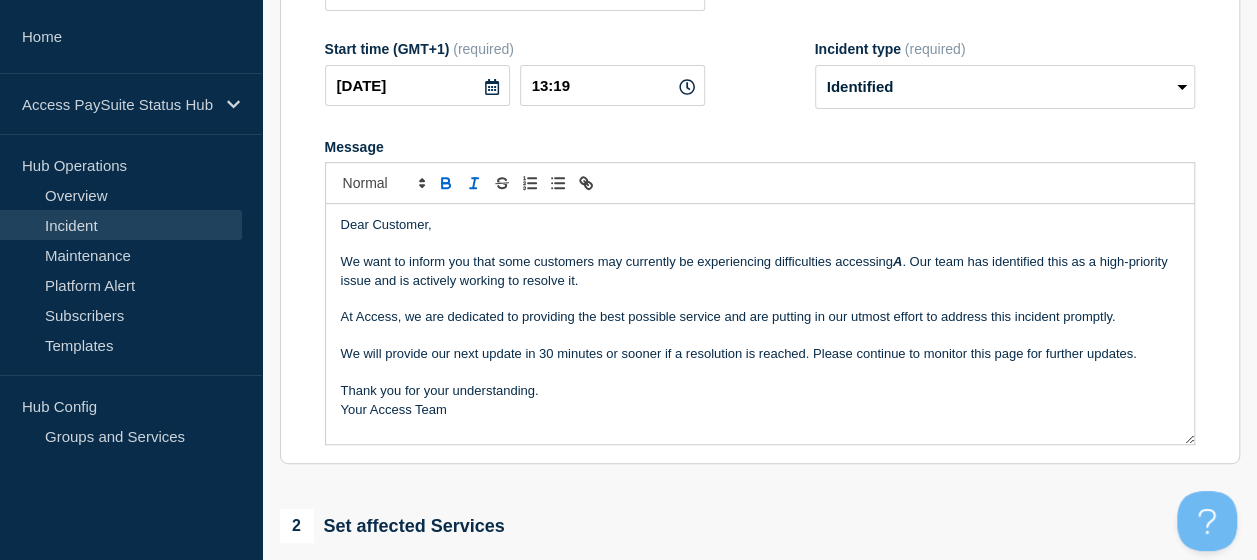 type 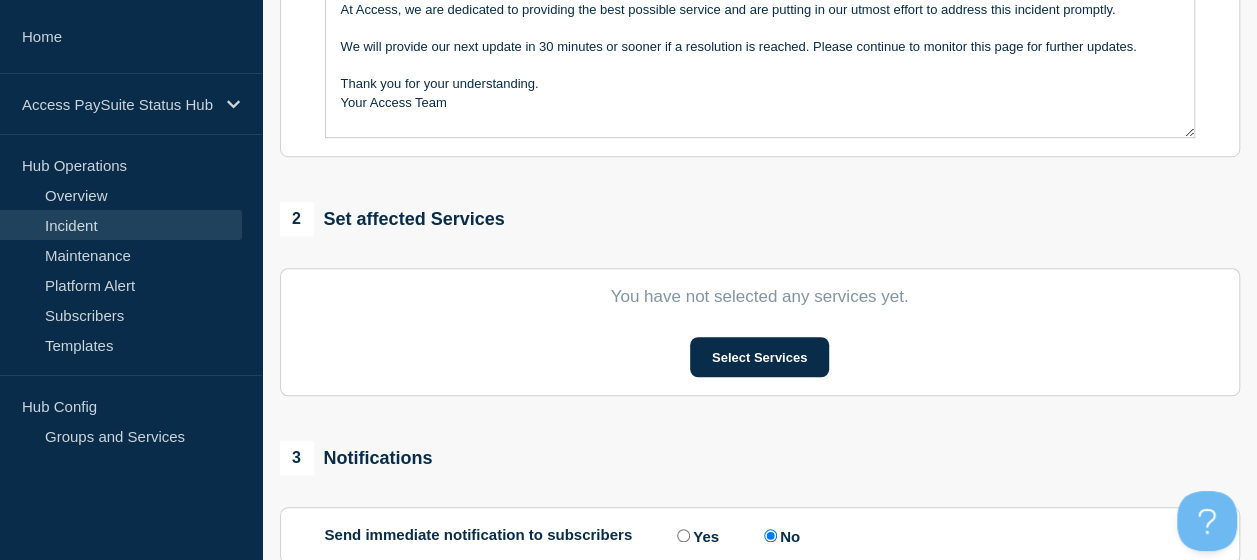 scroll, scrollTop: 677, scrollLeft: 0, axis: vertical 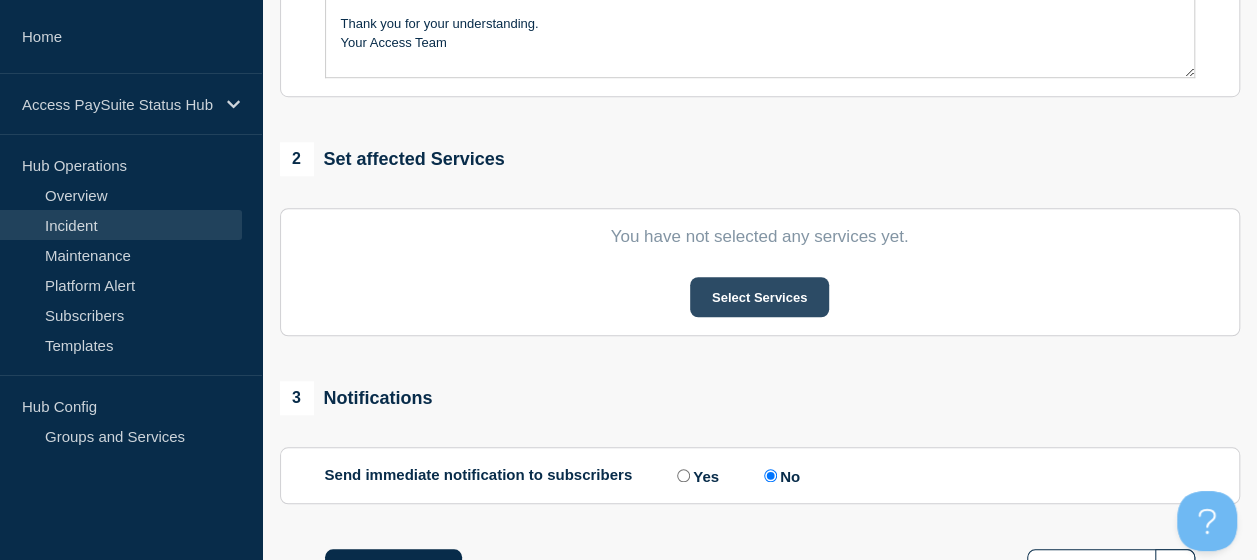 click on "Select Services" at bounding box center (759, 297) 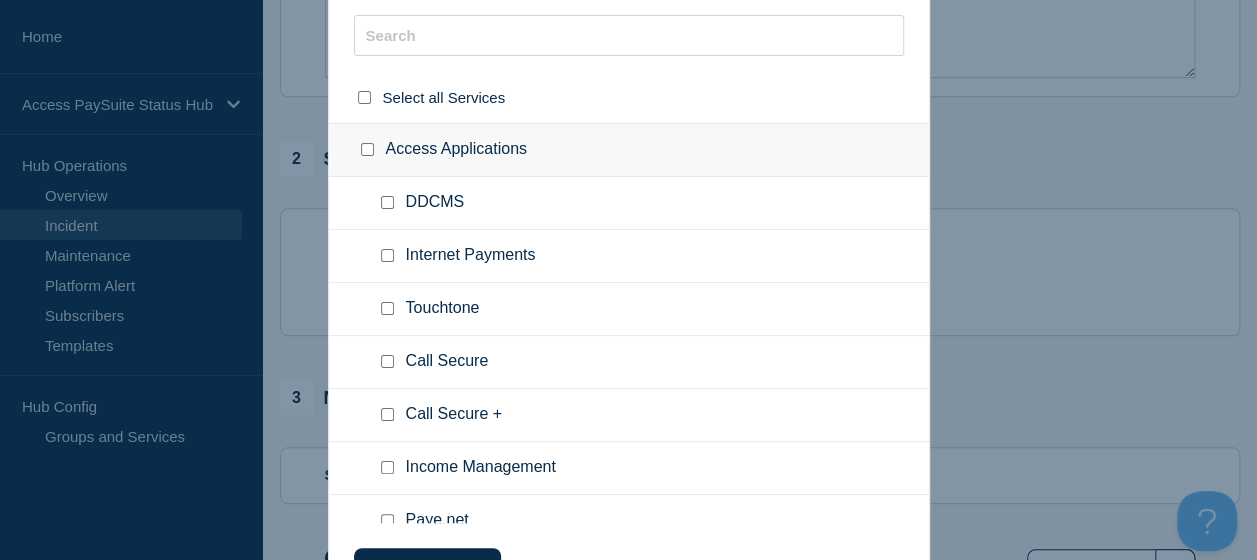 click at bounding box center (391, 256) 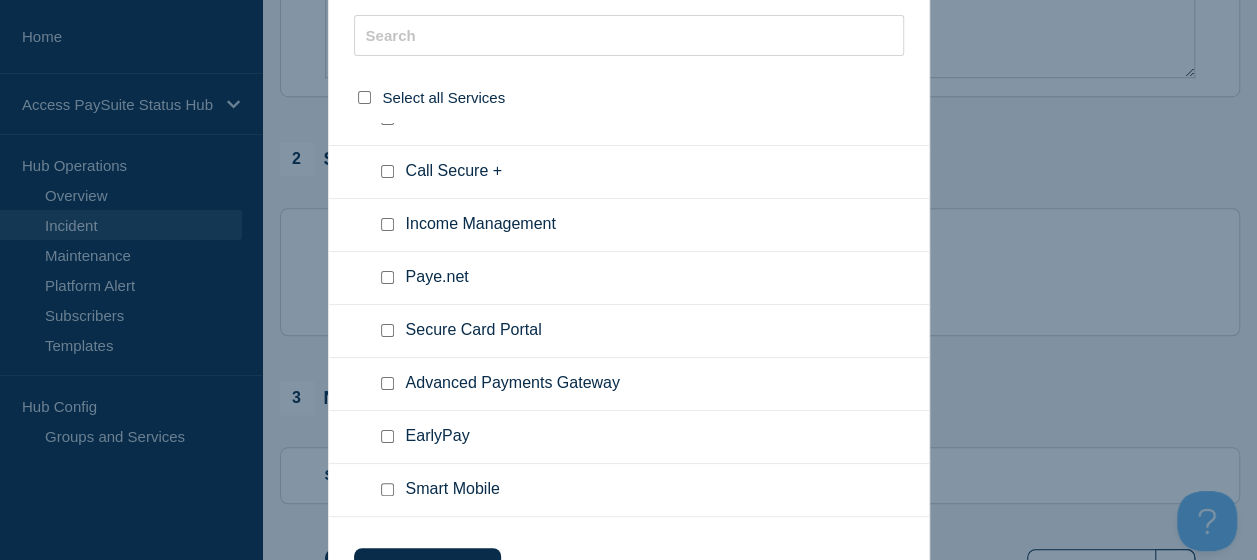 scroll, scrollTop: 338, scrollLeft: 0, axis: vertical 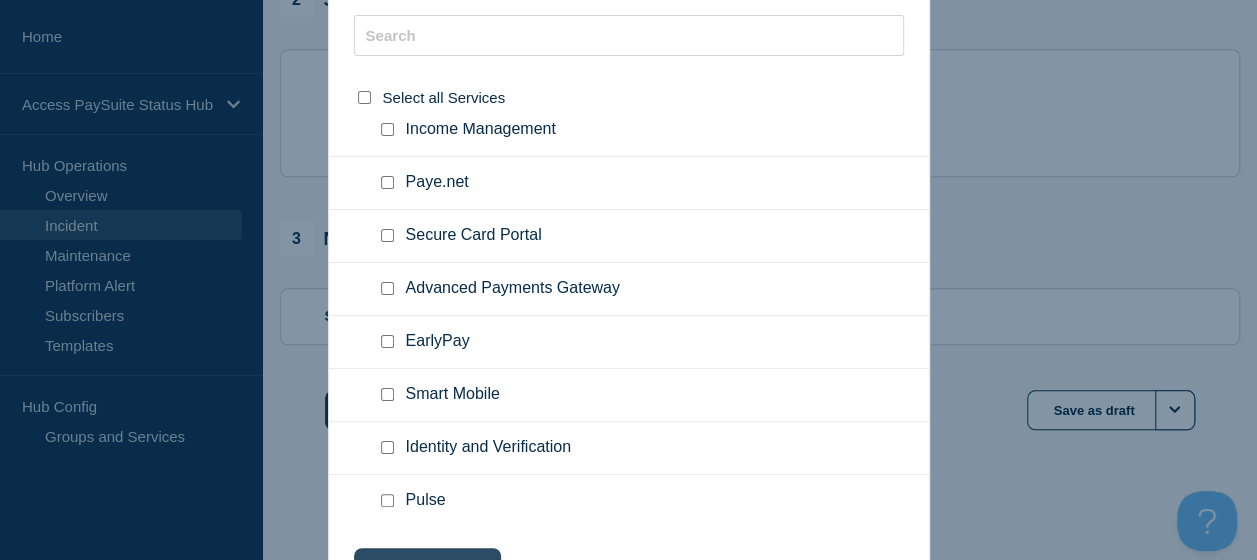 click on "Choose selected" 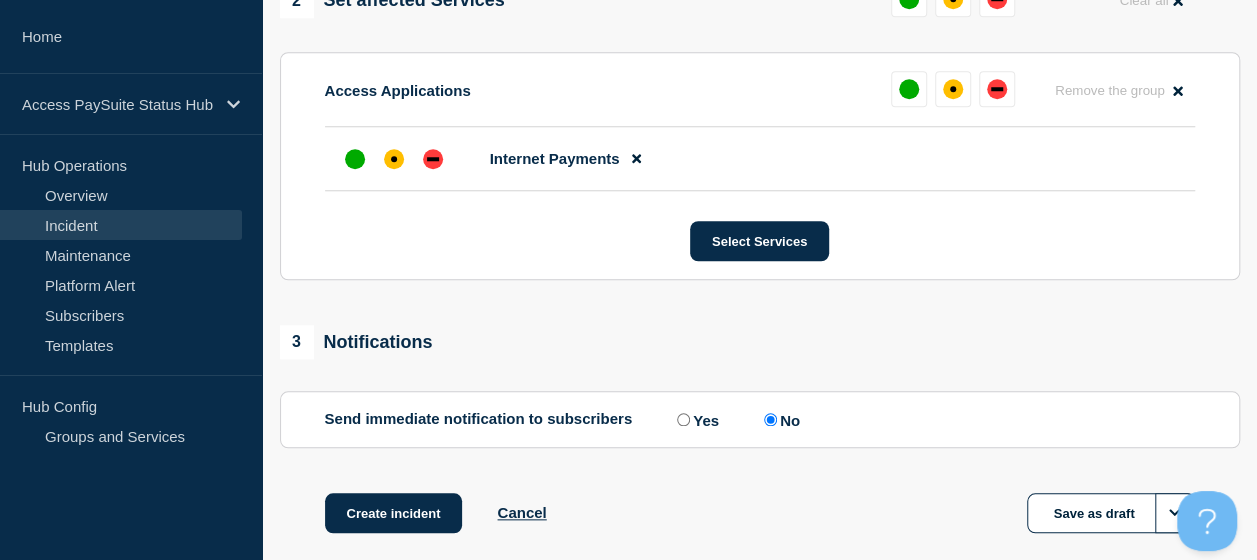 scroll, scrollTop: 841, scrollLeft: 0, axis: vertical 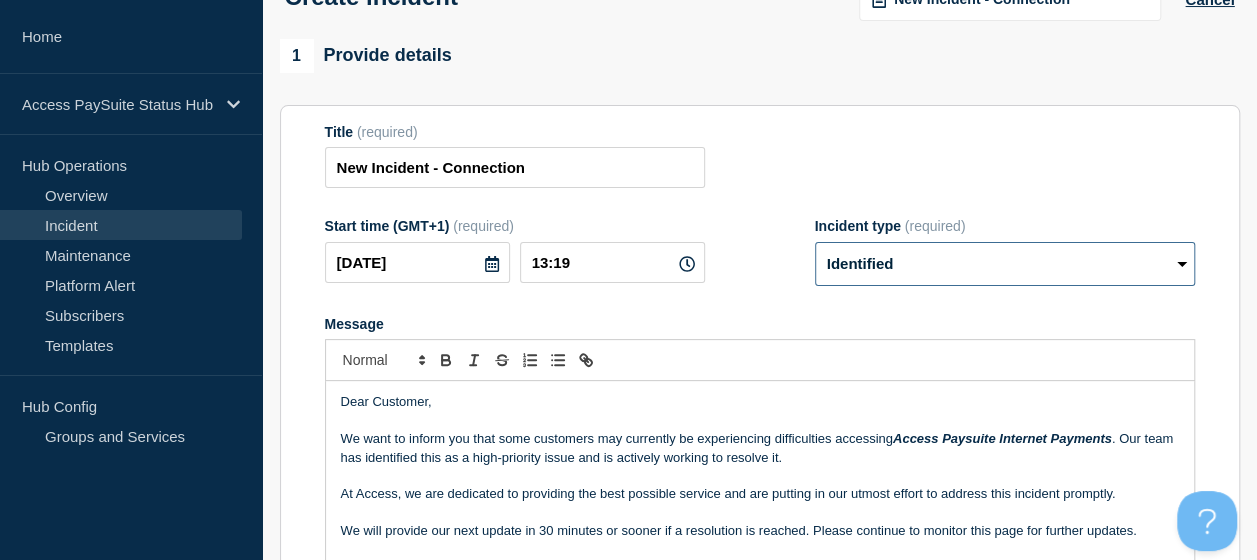 click on "Select option Investigating Identified Monitoring" at bounding box center (1005, 264) 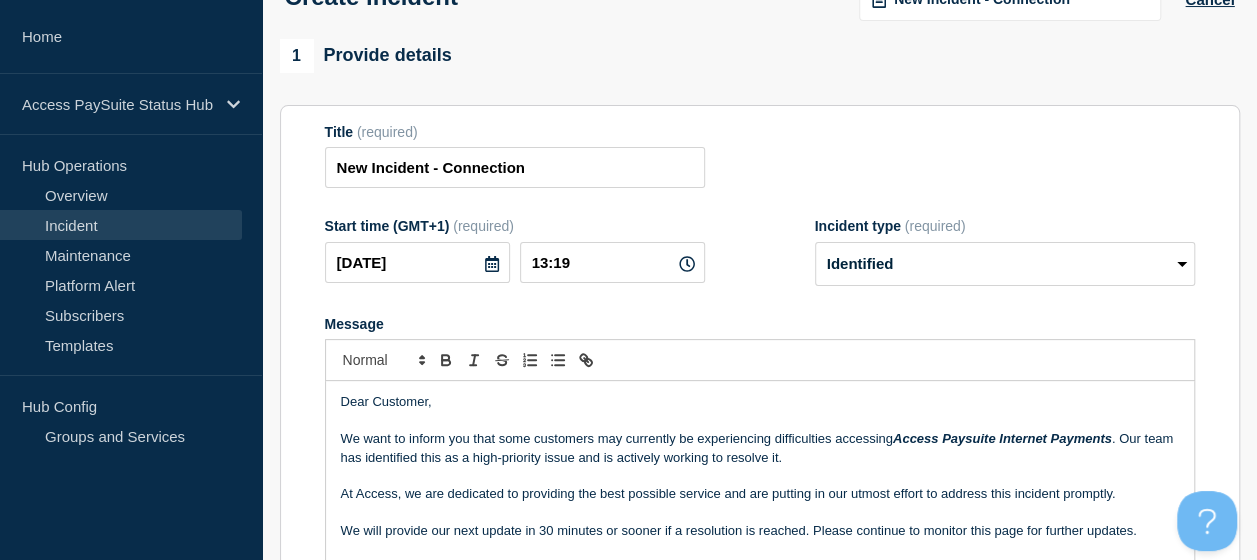 click on "Title  (required) New Incident - Connection Start time (GMT+1)  (required) [DATE] [TIME] Incident type  (required) Select option Investigating Identified Monitoring Message  Dear Customer, We want to inform you that some customers may currently be experiencing difficulties accessing  Access Paysuite Internet Payments . Our team has identified this as a high-priority issue and is actively working to resolve it. At Access, we are dedicated to providing the best possible service and are putting in our utmost effort to address this incident promptly. We will provide our next update in 30 minutes or sooner if a resolution is reached. Please continue to monitor this page for further updates.  Thank you for your understanding. Your Access Team" at bounding box center [760, 373] 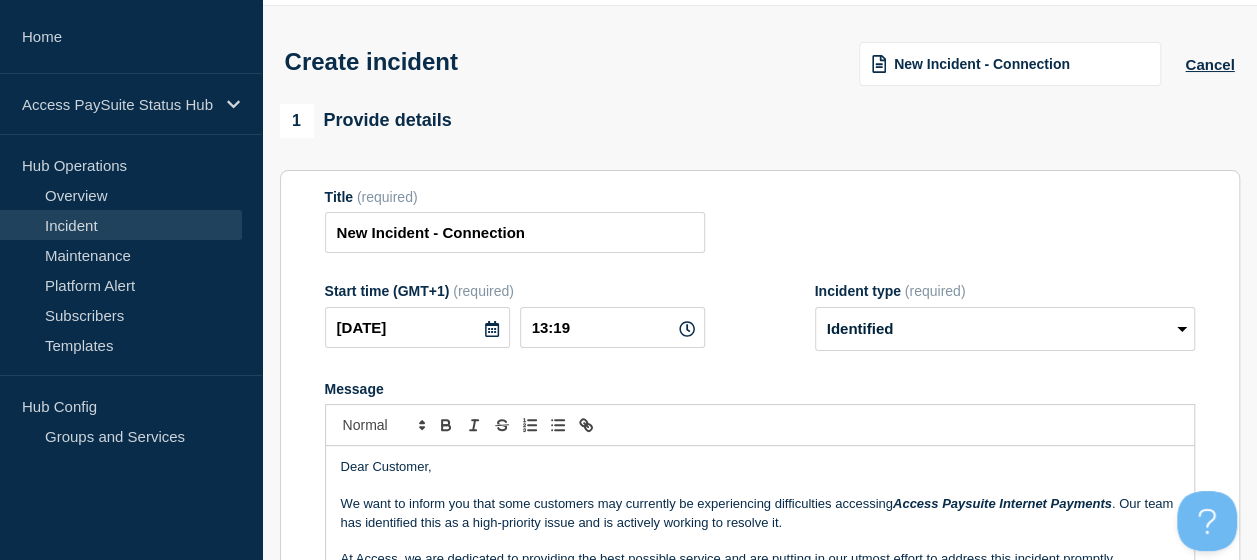 scroll, scrollTop: 31, scrollLeft: 0, axis: vertical 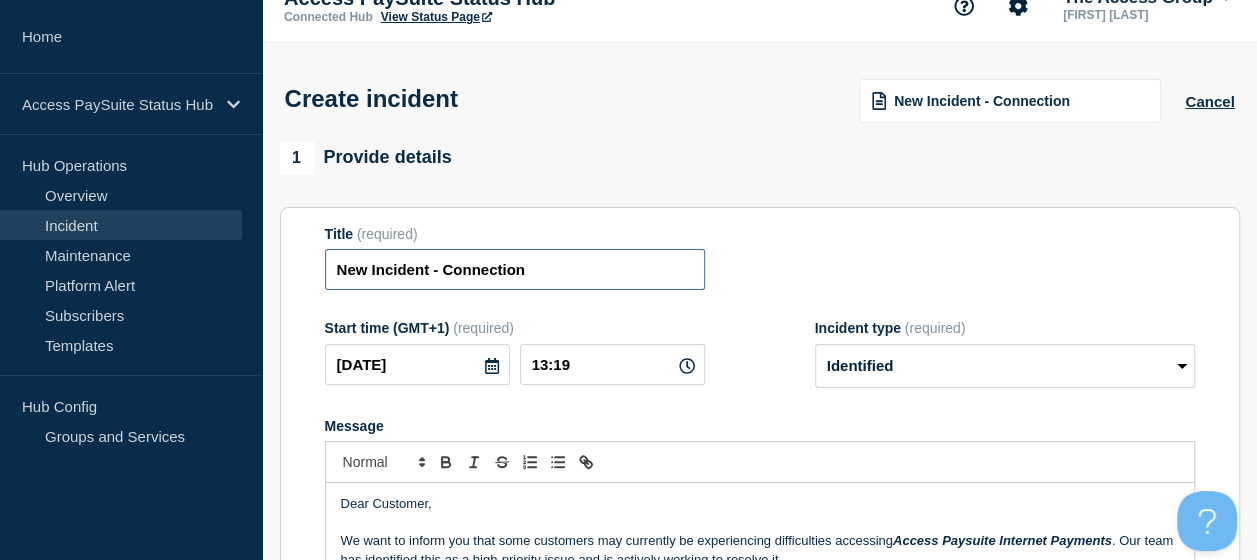 drag, startPoint x: 537, startPoint y: 276, endPoint x: 310, endPoint y: 282, distance: 227.07928 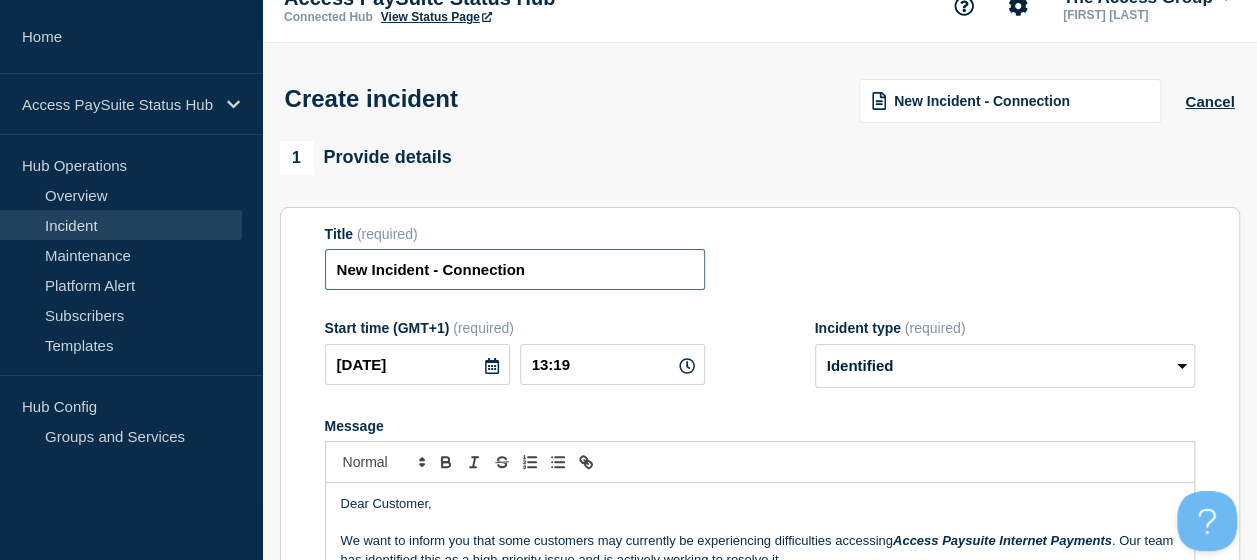 click on "Title  (required) New Incident - Connection Start time (GMT+1)  (required) [DATE] [TIME] Incident type  (required) Select option Investigating Identified Monitoring Message  Dear Customer, We want to inform you that some customers may currently be experiencing difficulties accessing  Access Paysuite Internet Payments . Our team has identified this as a high-priority issue and is actively working to resolve it. At Access, we are dedicated to providing the best possible service and are putting in our utmost effort to address this incident promptly. We will provide our next update in 30 minutes or sooner if a resolution is reached. Please continue to monitor this page for further updates.  Thank you for your understanding. Your Access Team" at bounding box center (760, 475) 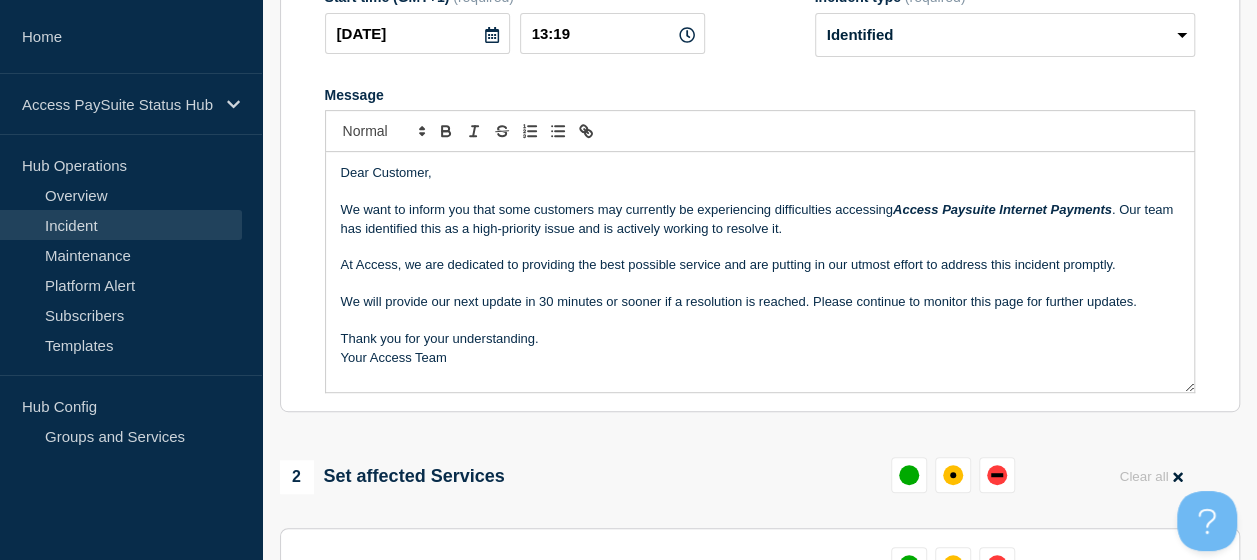scroll, scrollTop: 366, scrollLeft: 0, axis: vertical 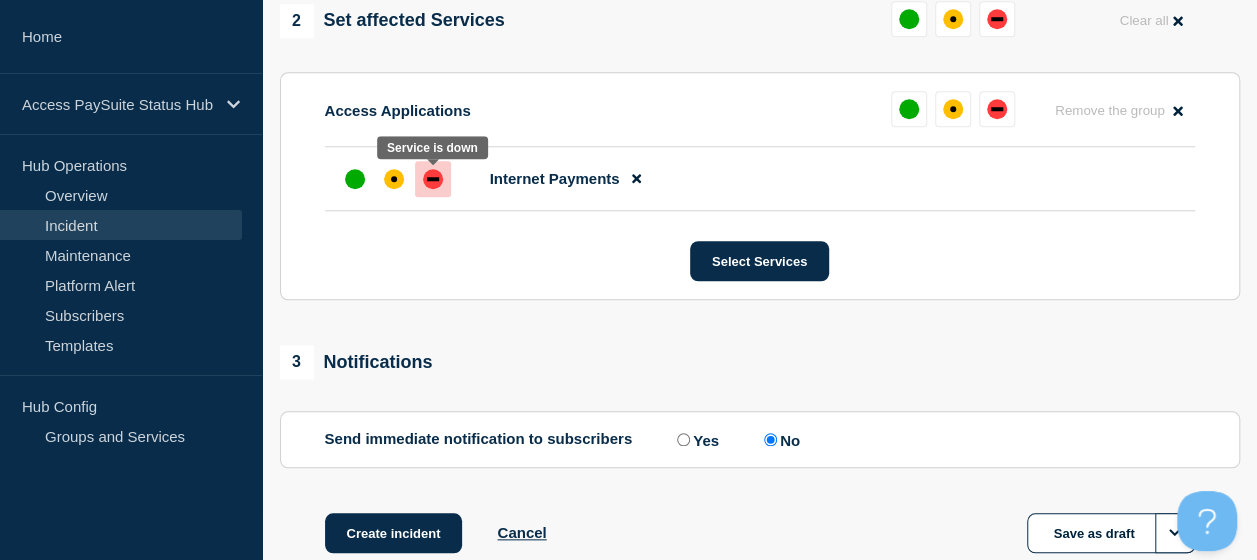 type on "Issues with Internet Payments." 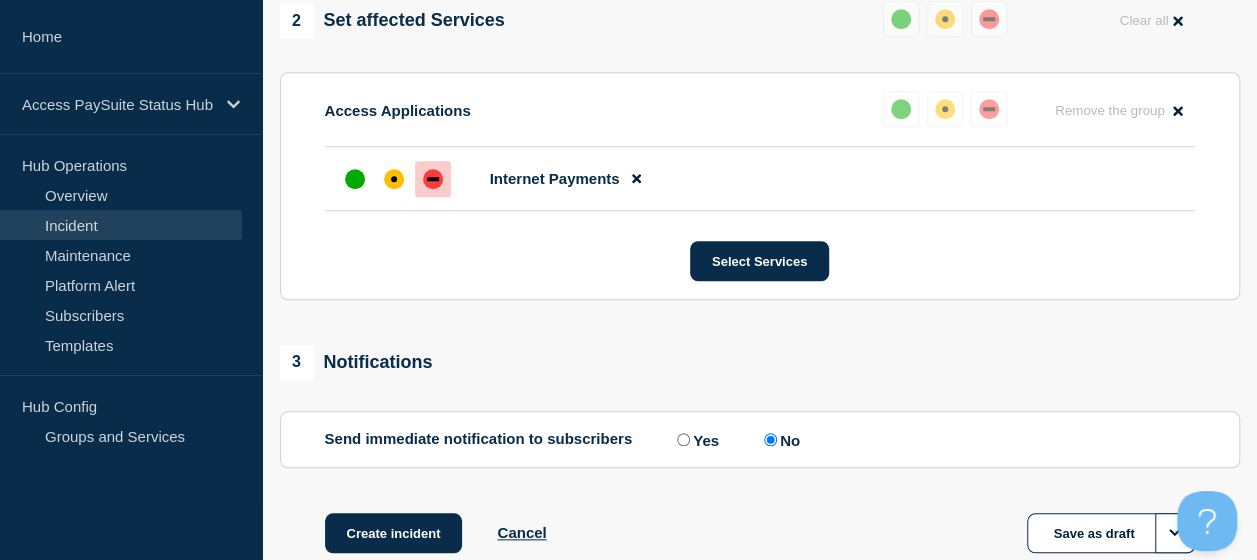 scroll, scrollTop: 944, scrollLeft: 0, axis: vertical 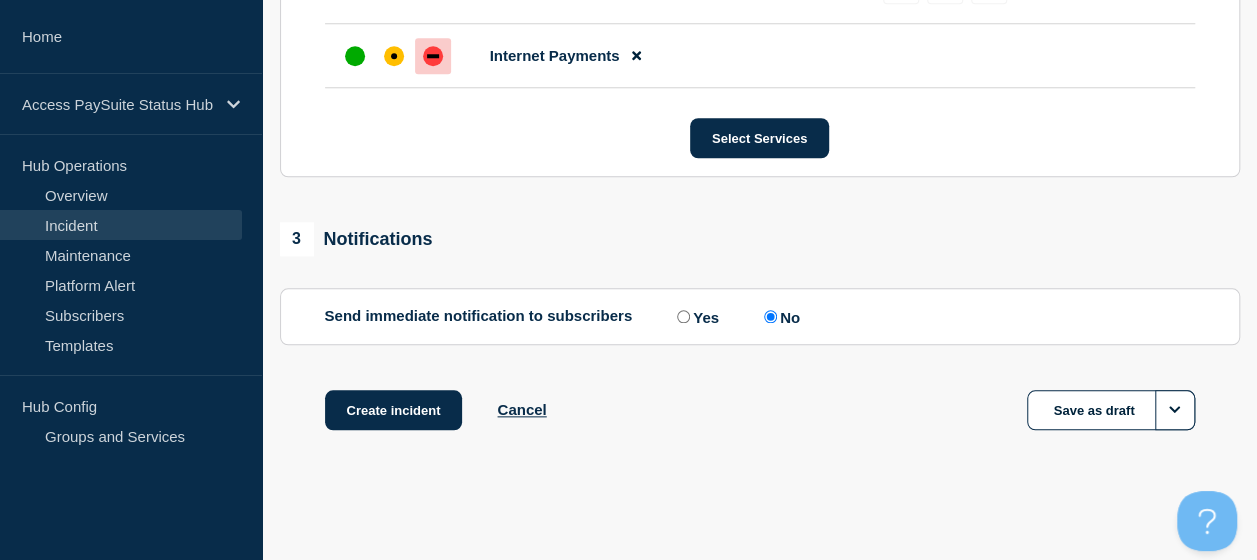 click on "Yes" 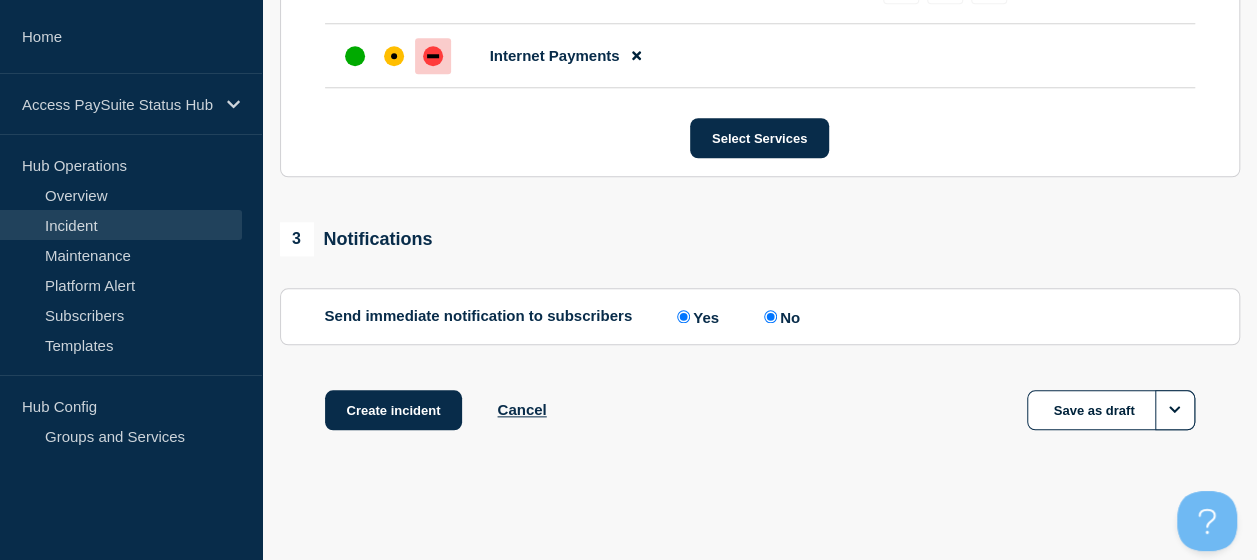 radio on "false" 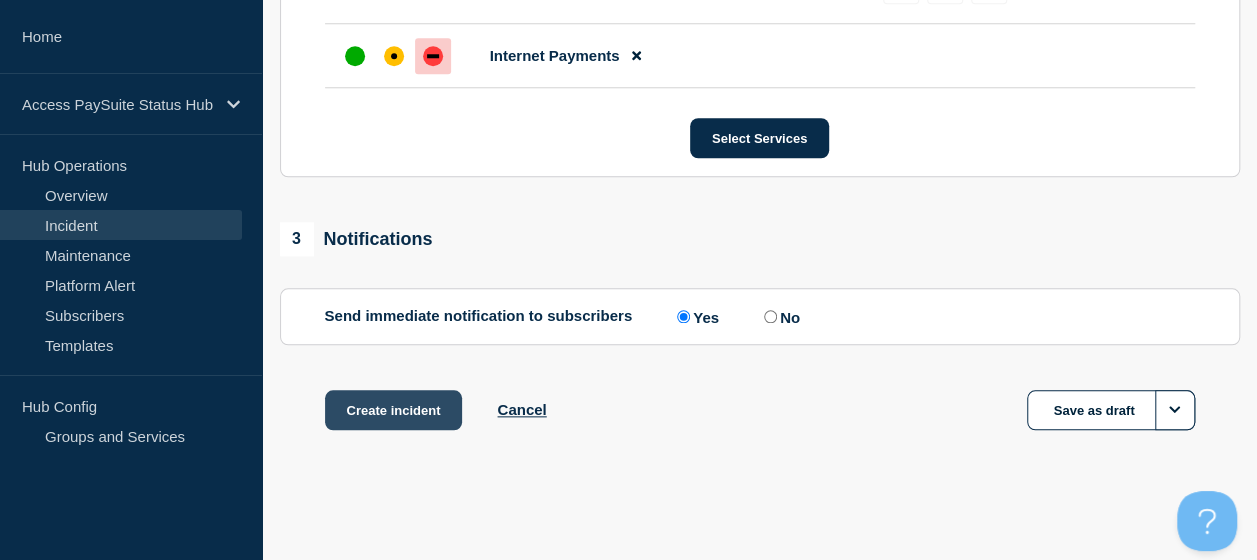 click on "Create incident" at bounding box center (394, 410) 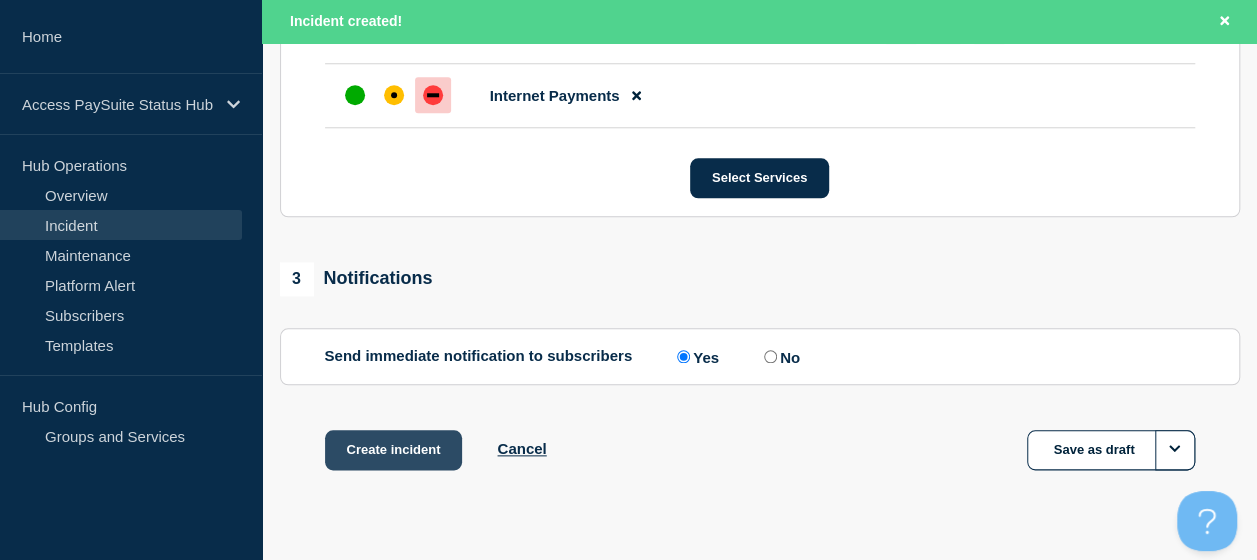 scroll, scrollTop: 987, scrollLeft: 0, axis: vertical 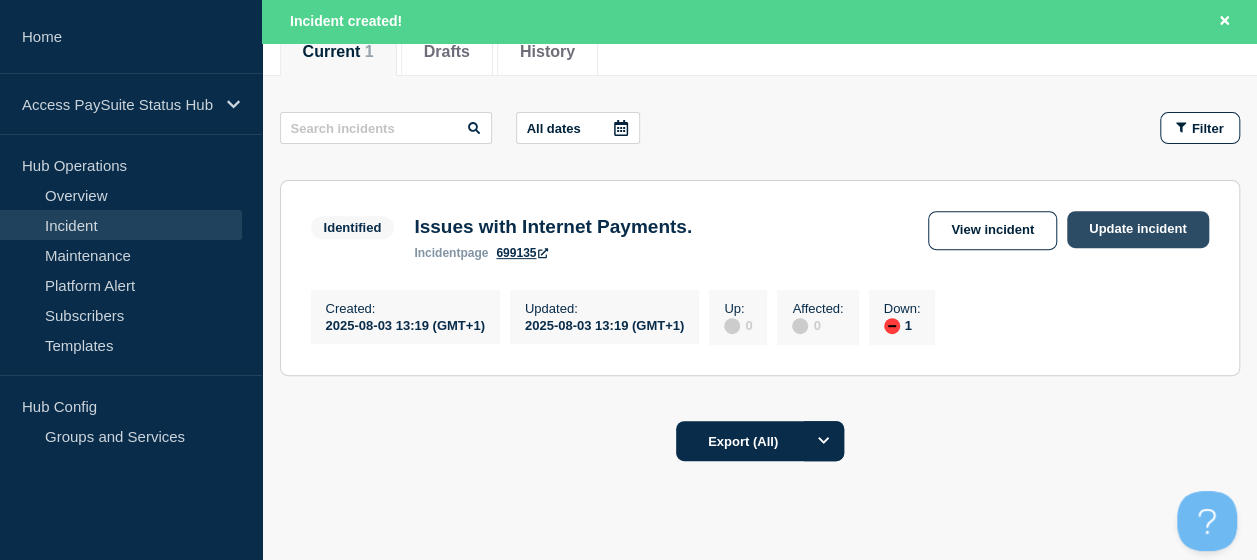 click on "Update incident" at bounding box center [1138, 229] 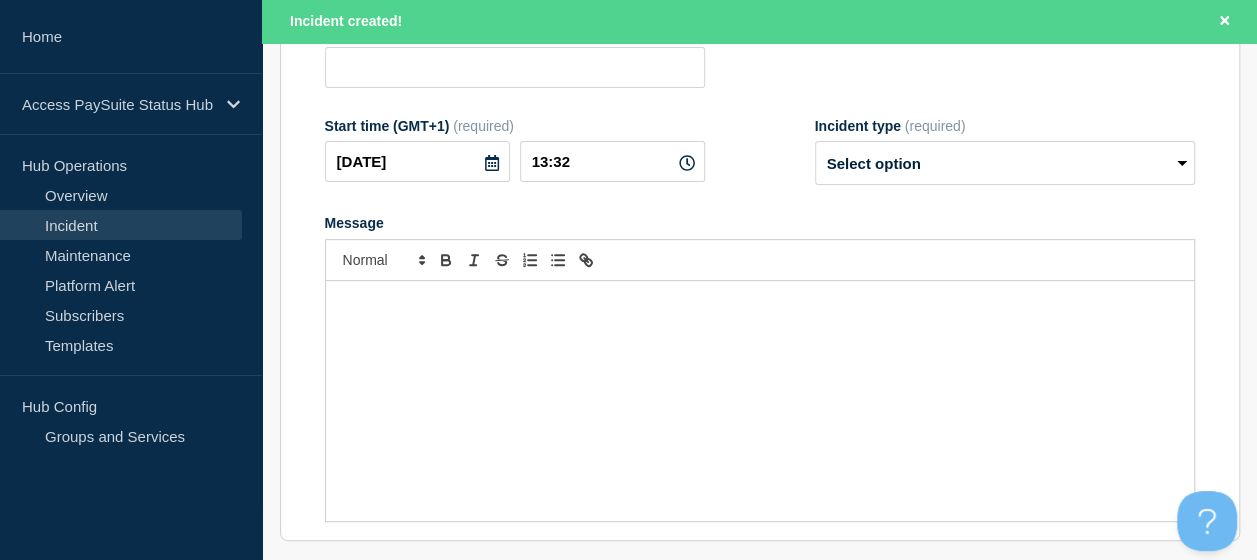 type on "Issues with Internet Payments." 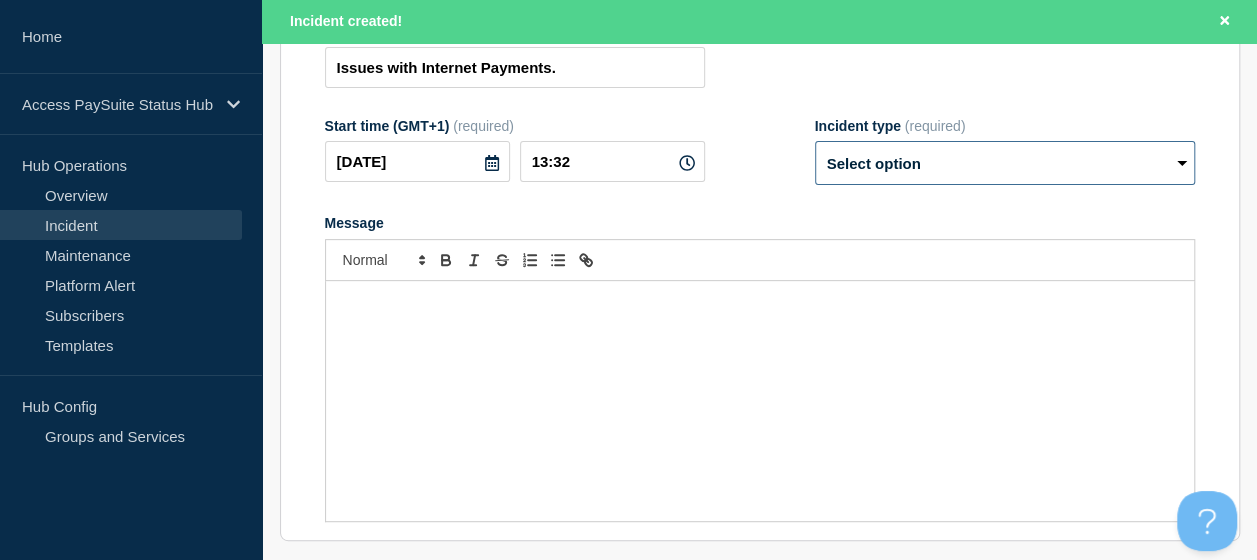 click on "Select option Investigating Identified Monitoring Resolved" at bounding box center (1005, 163) 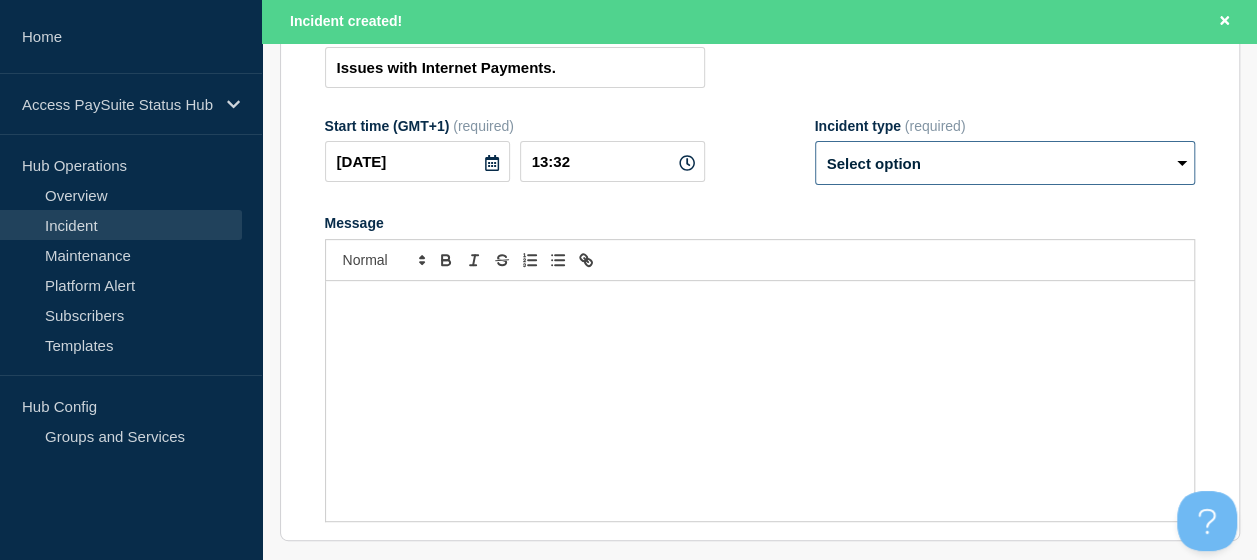 select on "resolved" 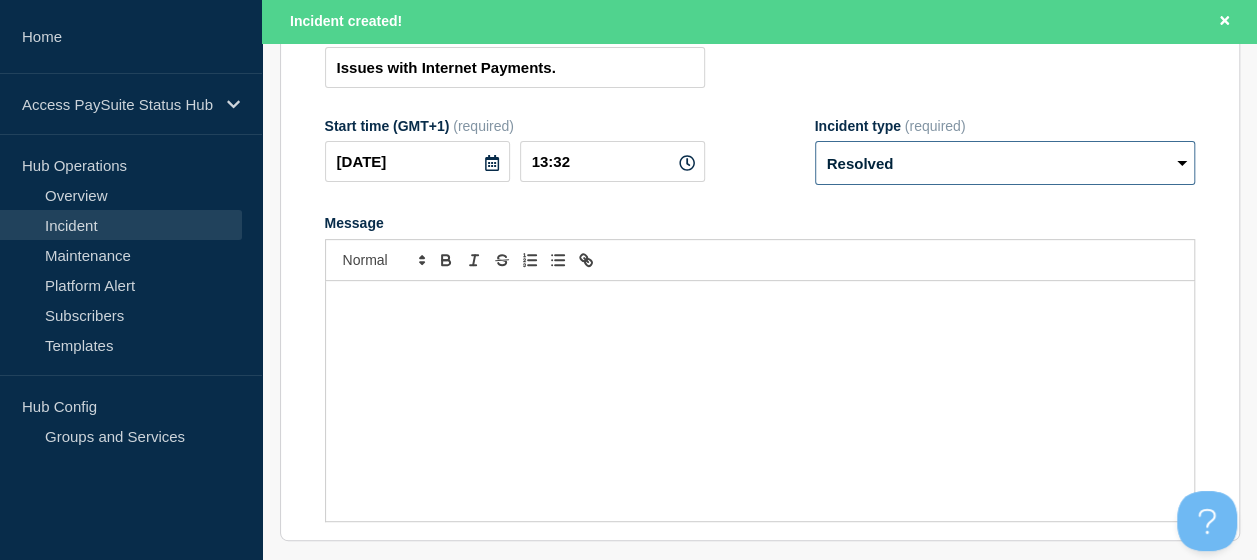 click on "Select option Investigating Identified Monitoring Resolved" at bounding box center [1005, 163] 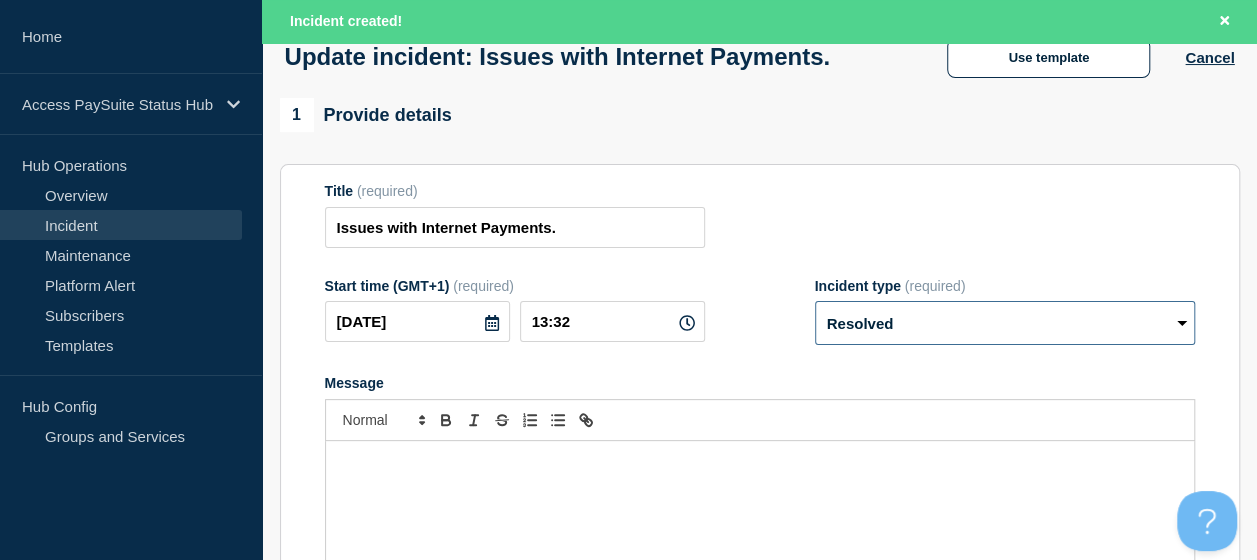 scroll, scrollTop: 75, scrollLeft: 0, axis: vertical 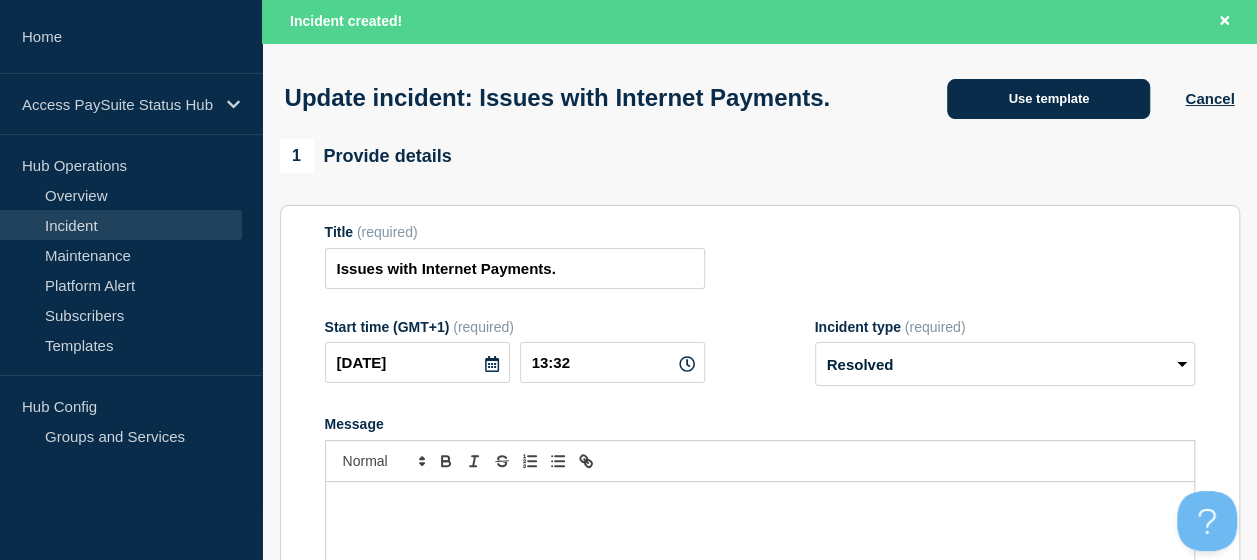 click on "Use template" at bounding box center [1048, 99] 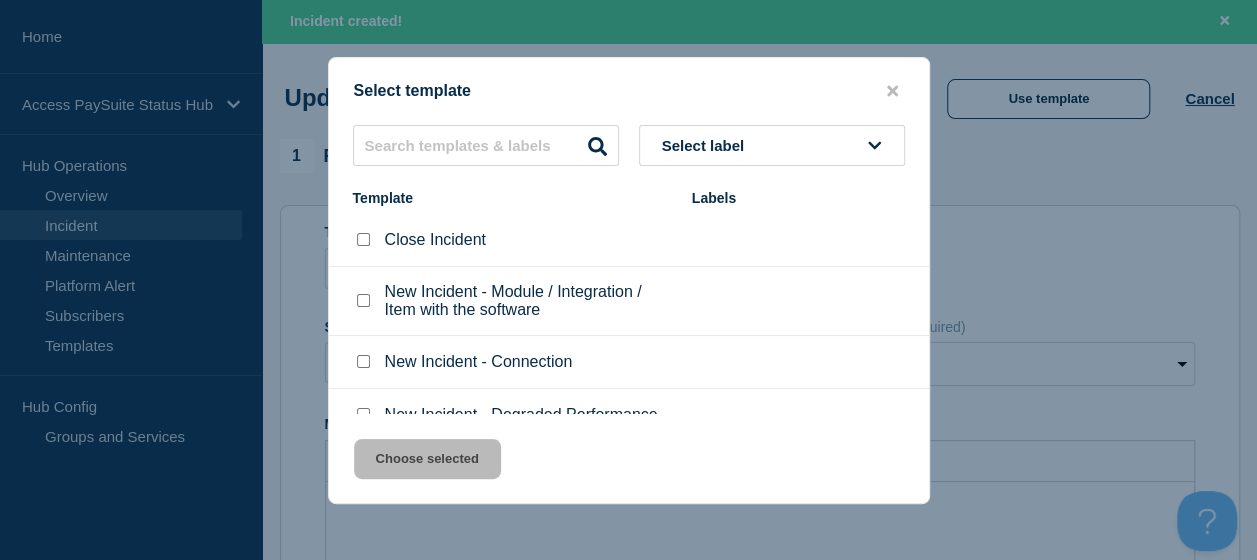 drag, startPoint x: 920, startPoint y: 259, endPoint x: 922, endPoint y: 306, distance: 47.042534 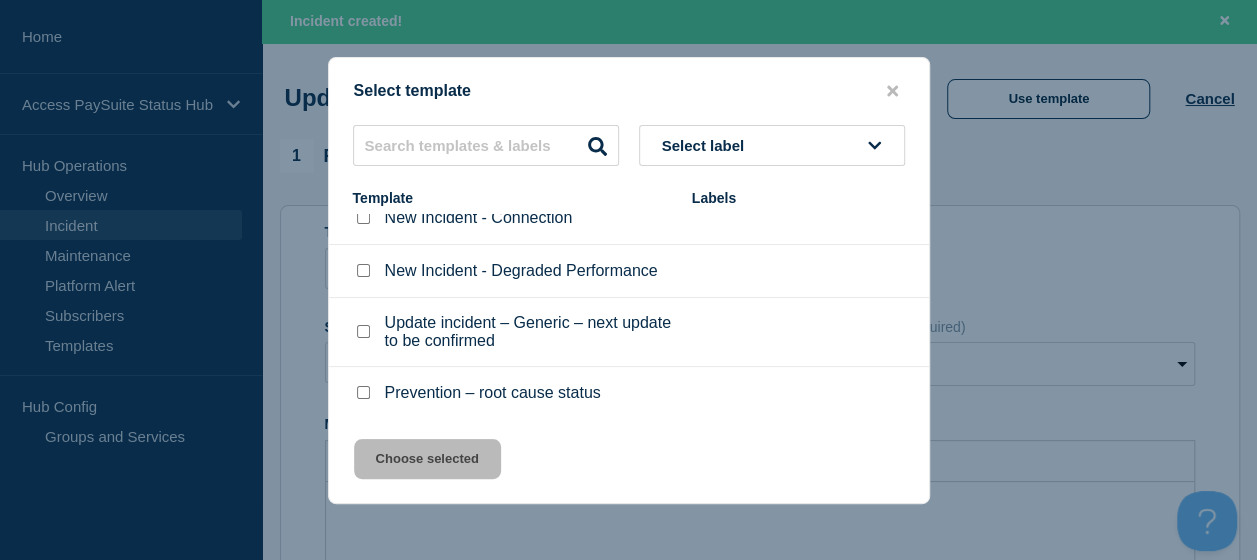 scroll, scrollTop: 150, scrollLeft: 0, axis: vertical 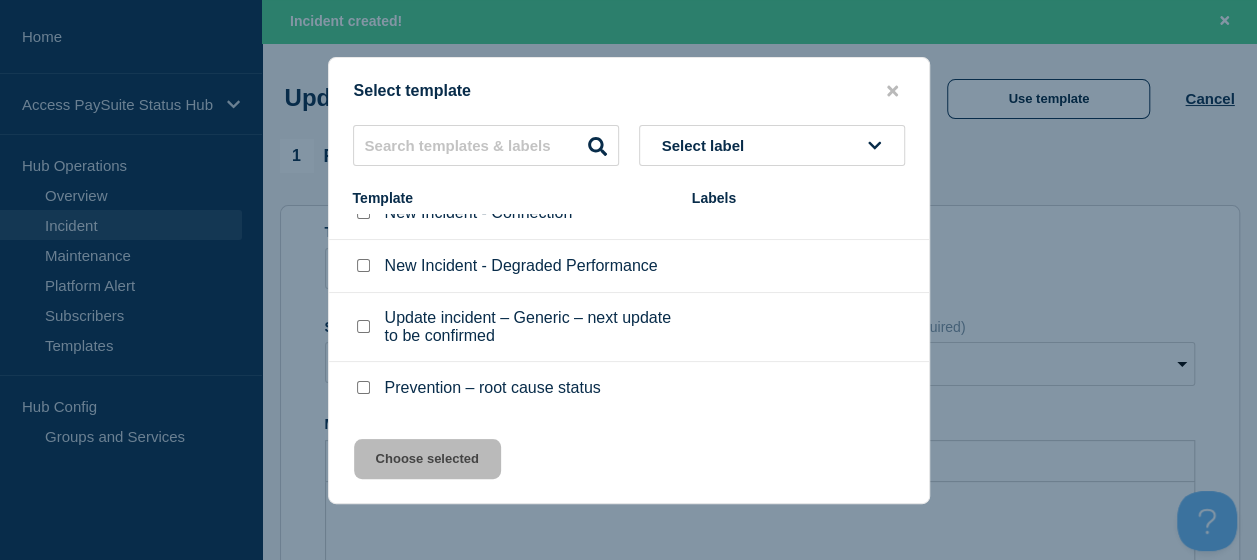 click on "Select label" at bounding box center (772, 145) 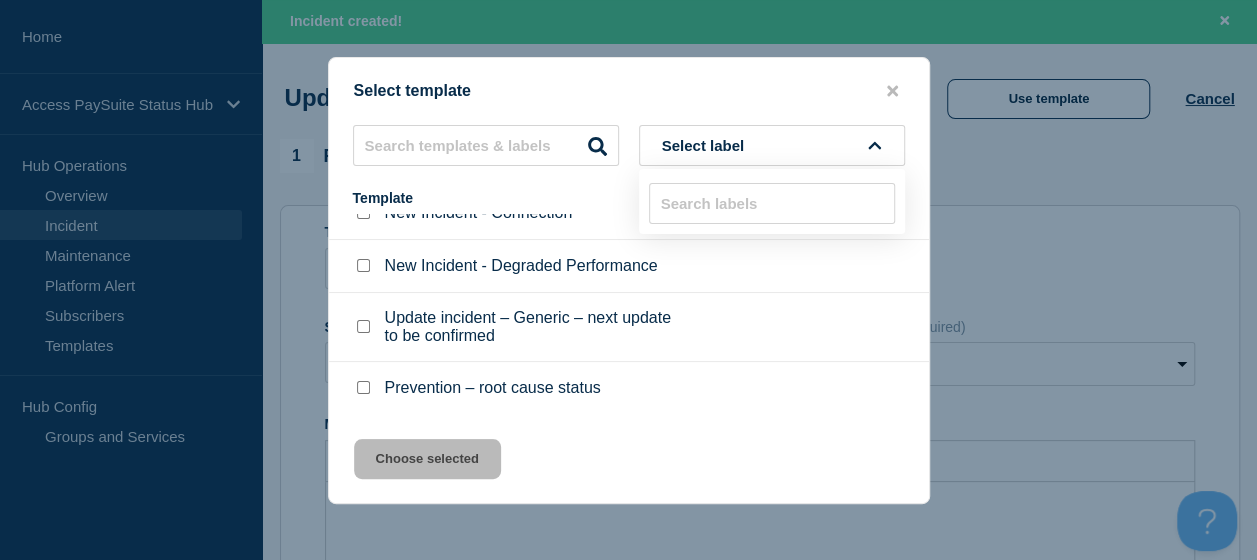 click on "Select label" at bounding box center [707, 145] 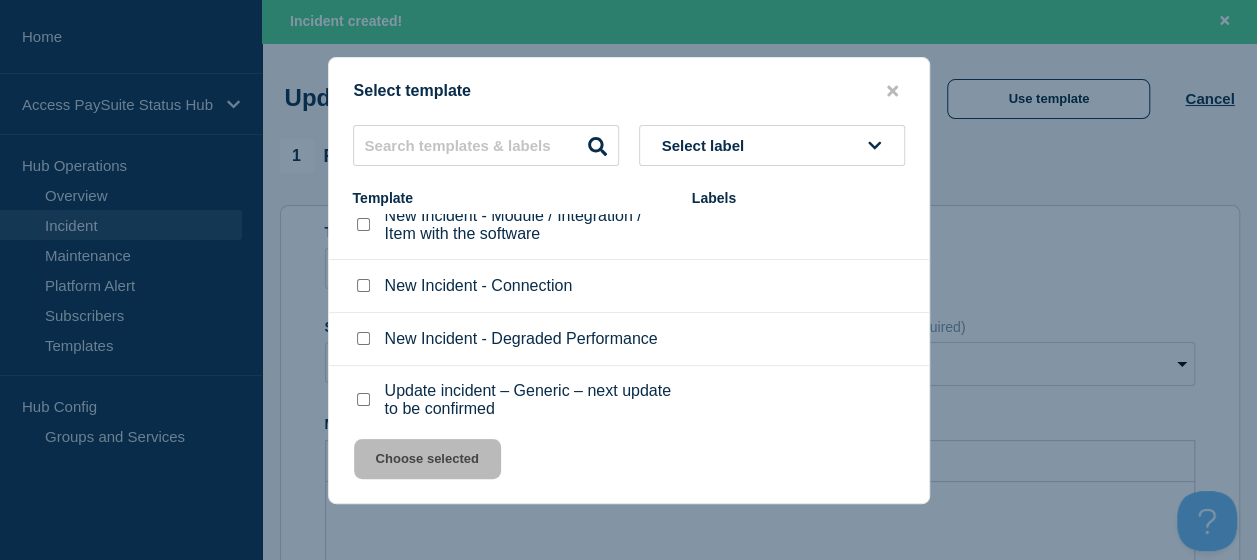 scroll, scrollTop: 0, scrollLeft: 0, axis: both 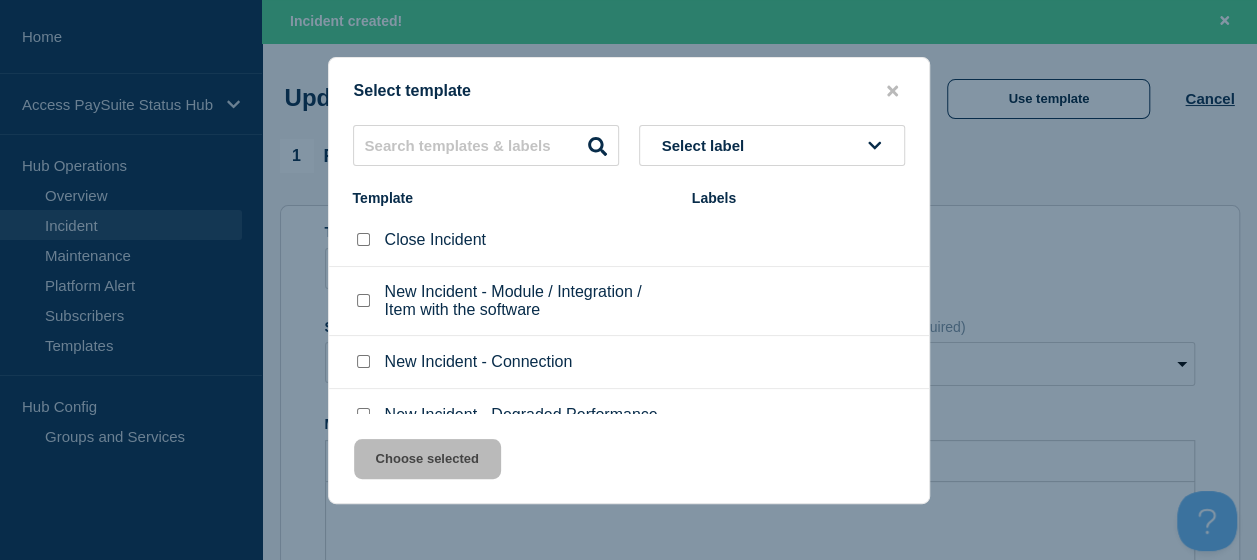 click at bounding box center [363, 239] 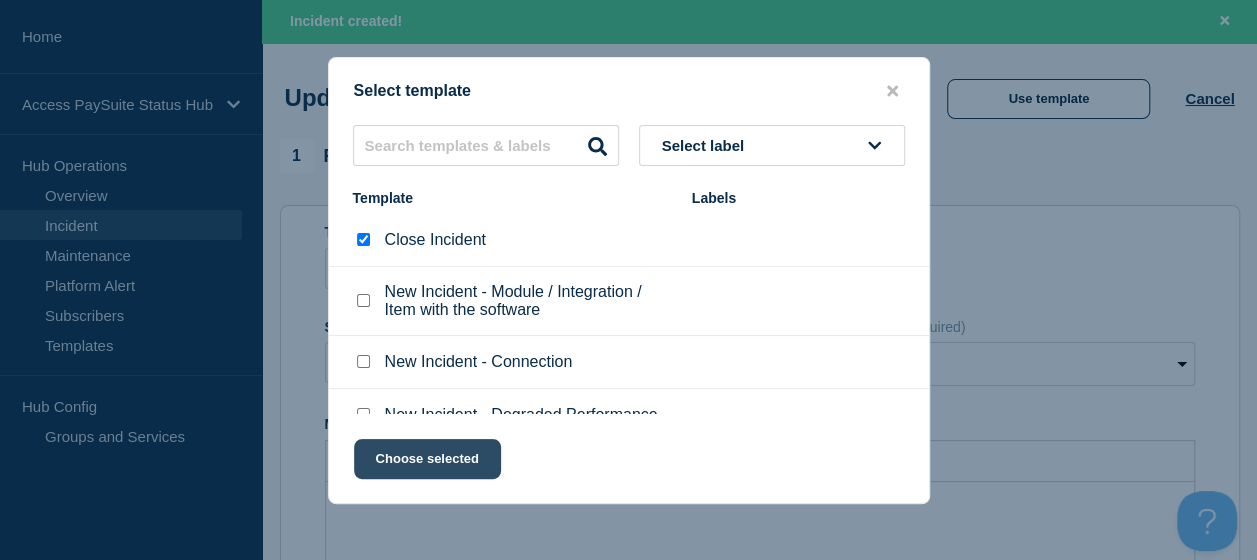 click on "Choose selected" 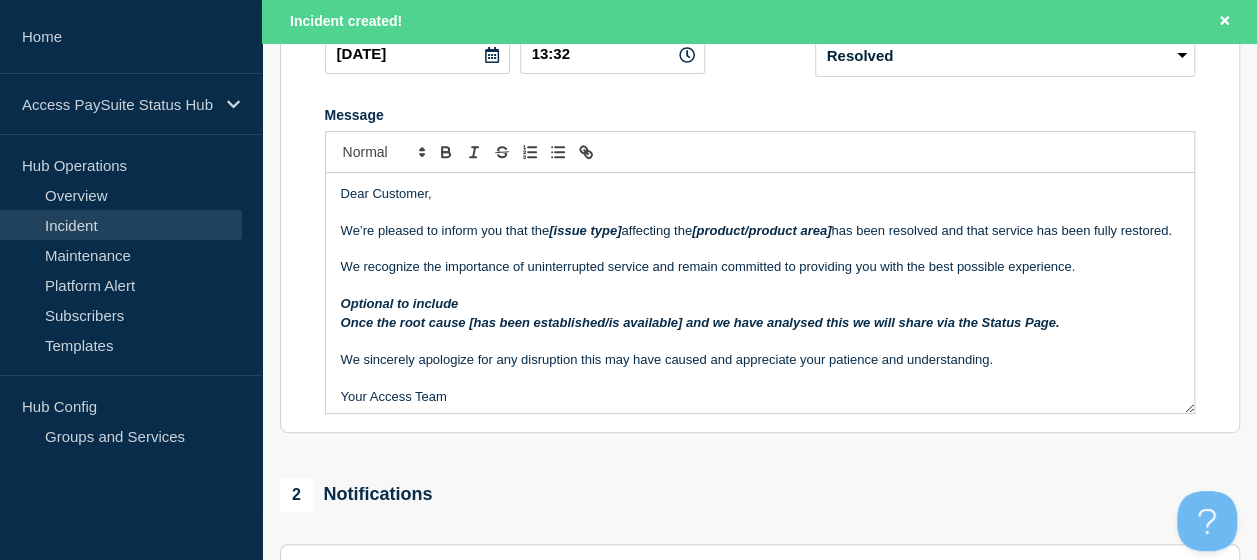 scroll, scrollTop: 383, scrollLeft: 0, axis: vertical 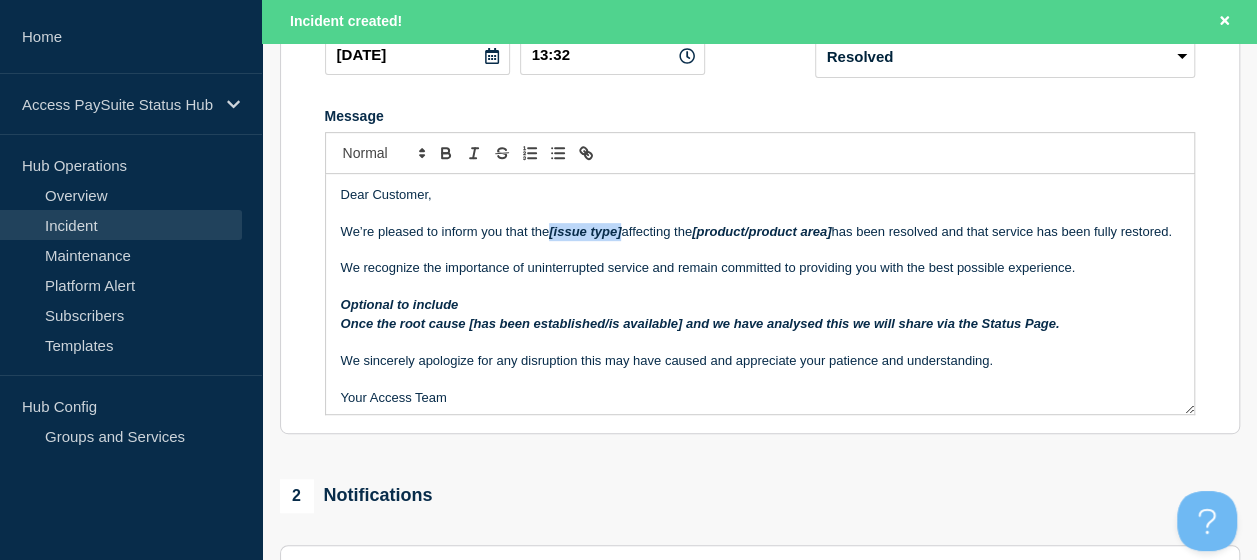 drag, startPoint x: 622, startPoint y: 268, endPoint x: 553, endPoint y: 276, distance: 69.46222 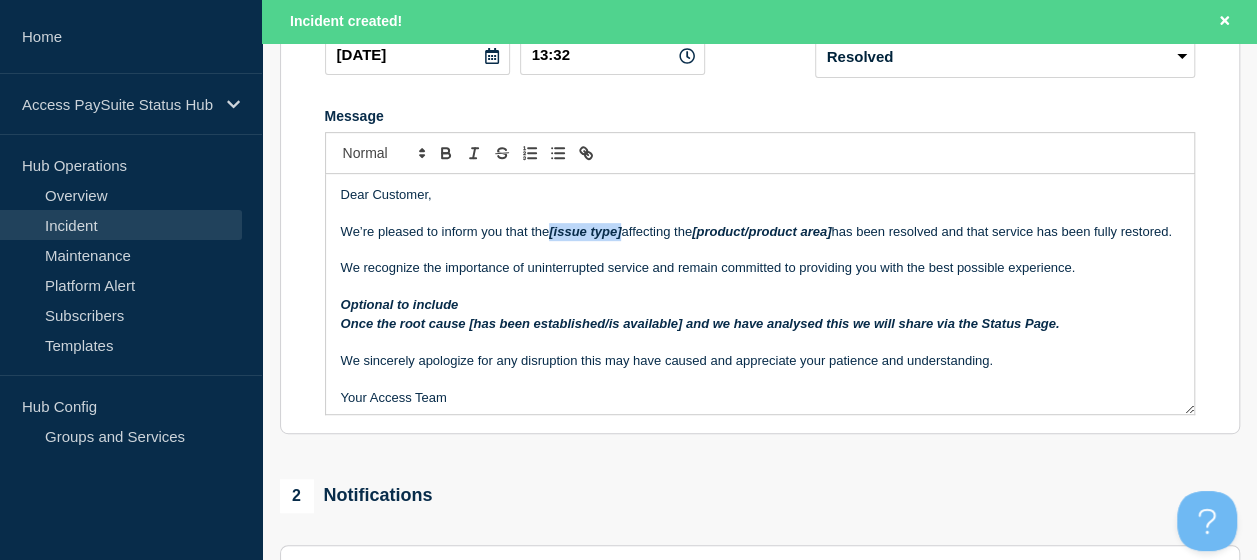 click on "We’re pleased to inform you that the  [issue type]  affecting the  [product/product area]  has been resolved and that service has been fully restored." at bounding box center [760, 232] 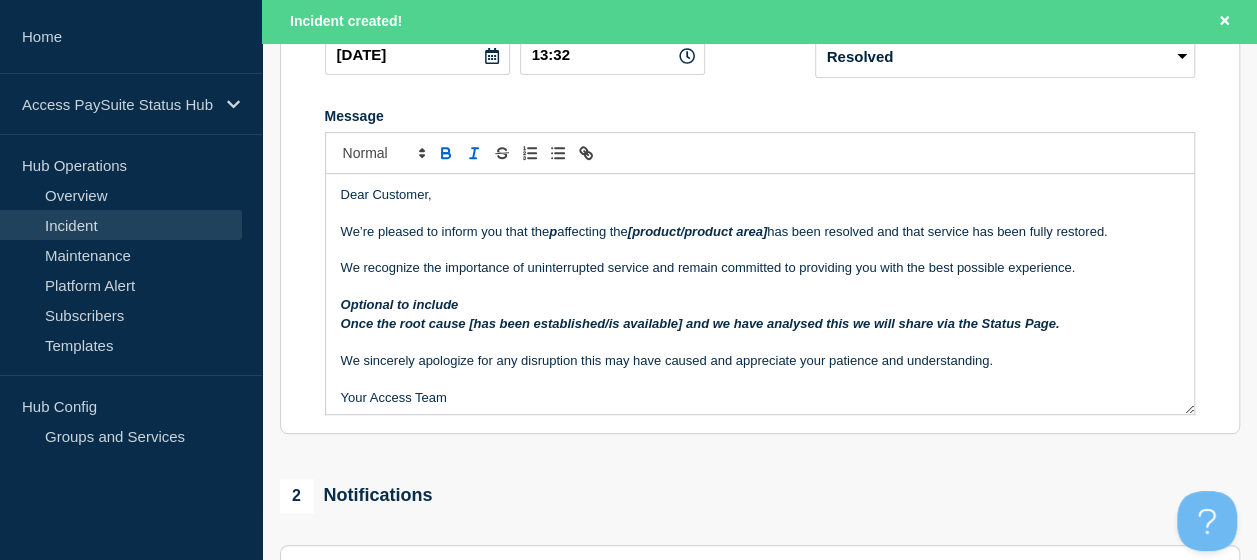 type 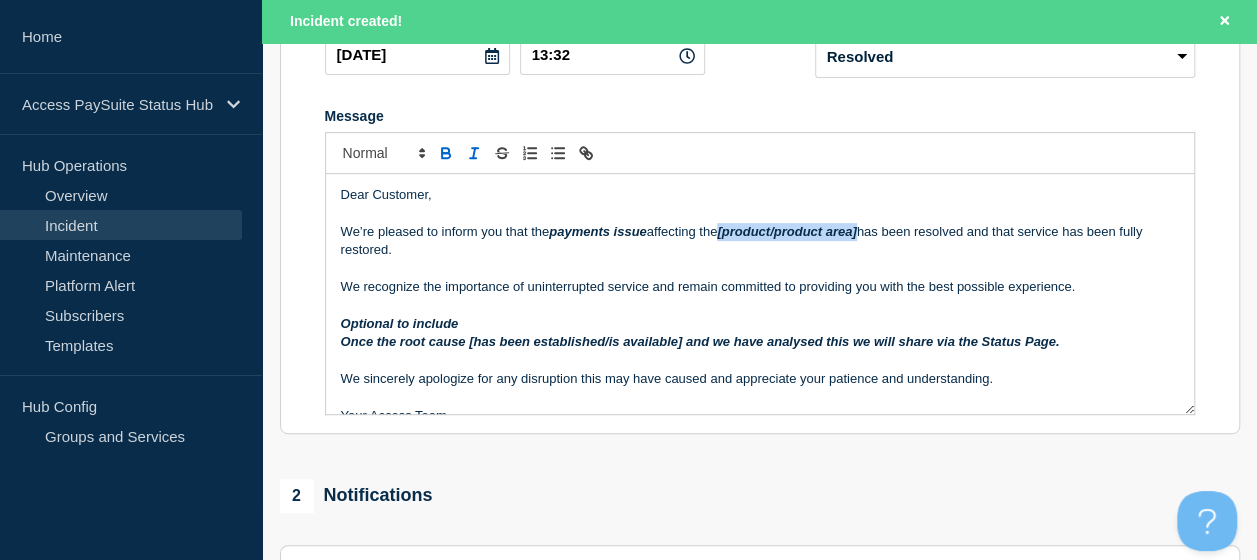 drag, startPoint x: 867, startPoint y: 268, endPoint x: 723, endPoint y: 270, distance: 144.01389 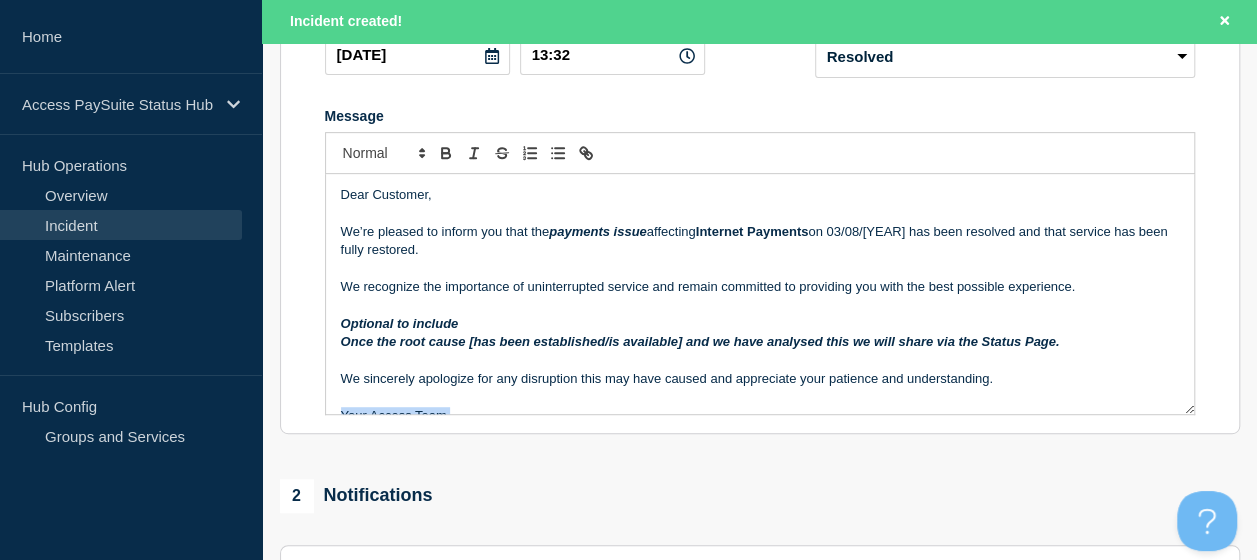 drag, startPoint x: 1194, startPoint y: 299, endPoint x: 1178, endPoint y: 309, distance: 18.867962 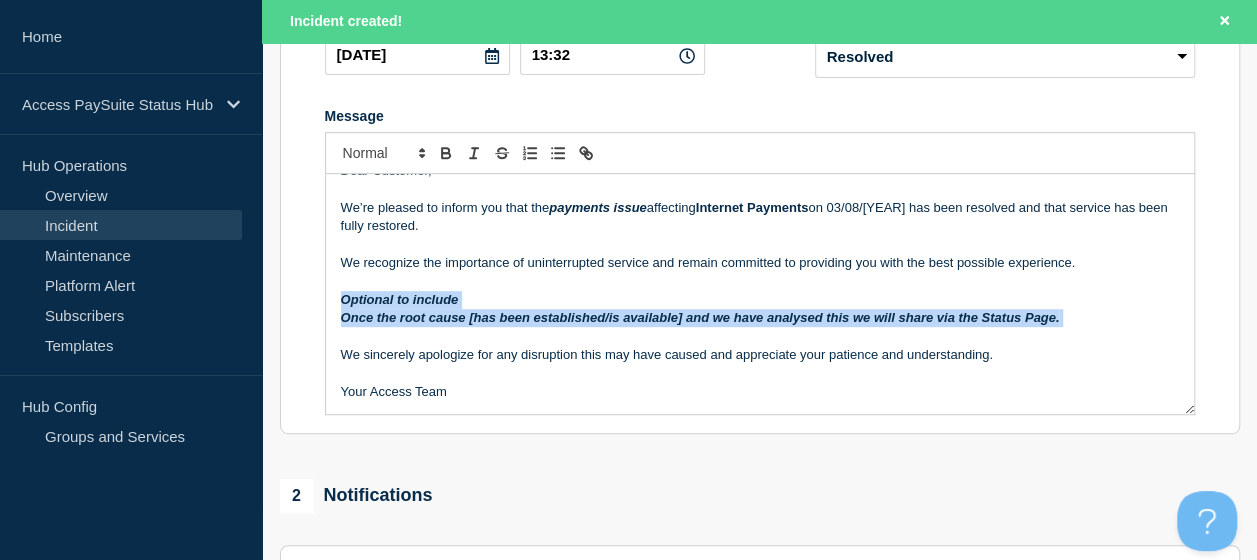 drag, startPoint x: 1065, startPoint y: 352, endPoint x: 308, endPoint y: 343, distance: 757.0535 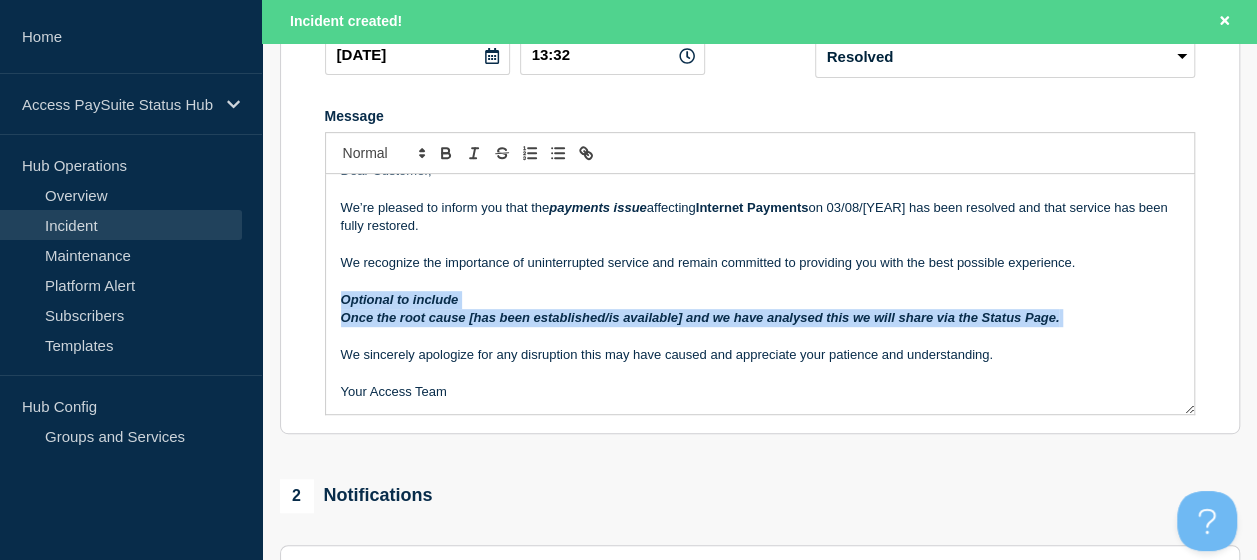click on "Title (required) Issues with Internet Payments. Start time (GMT+1) (required) 2025-08-03 13:32 Incident type (required) Select option Investigating Identified Monitoring Resolved Message Dear Customer, We’re pleased to inform you that the payments issue affecting Internet Payments on 03/08/24 has been resolved and that service has been fully restored. We recognize the importance of uninterrupted service and remain committed to providing you with the best possible experience. Optional to include Once the root cause [has been established/is available] and we have analysed this we will share via the Status Page. We sincerely apologize for any disruption this may have caused and appreciate your patience and understanding. Your Access Team" at bounding box center [760, 165] 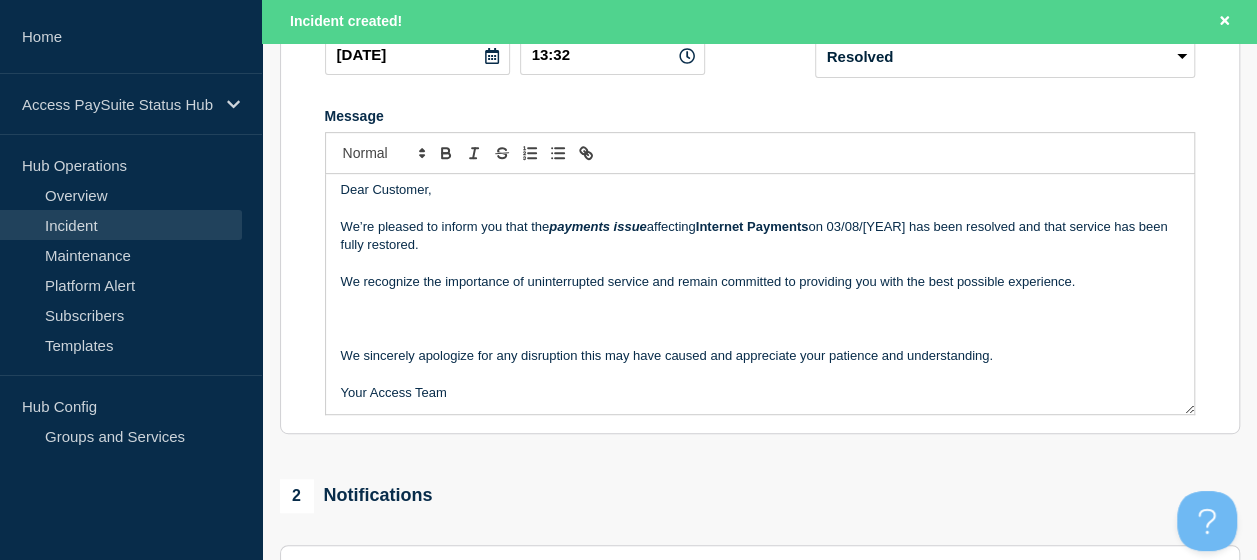 scroll, scrollTop: 0, scrollLeft: 0, axis: both 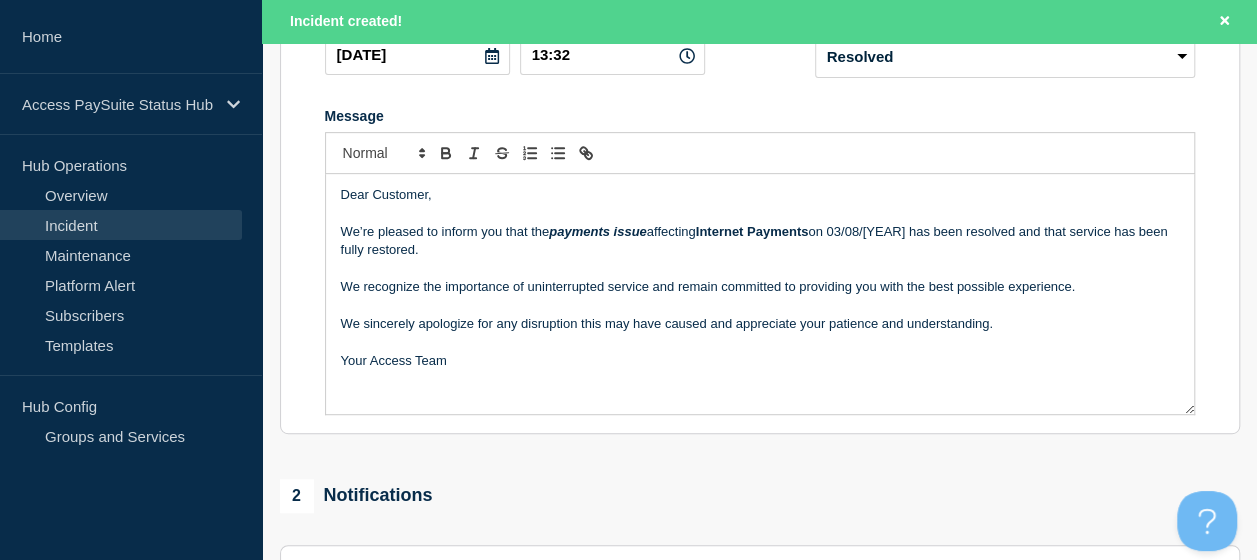 click at bounding box center (760, 268) 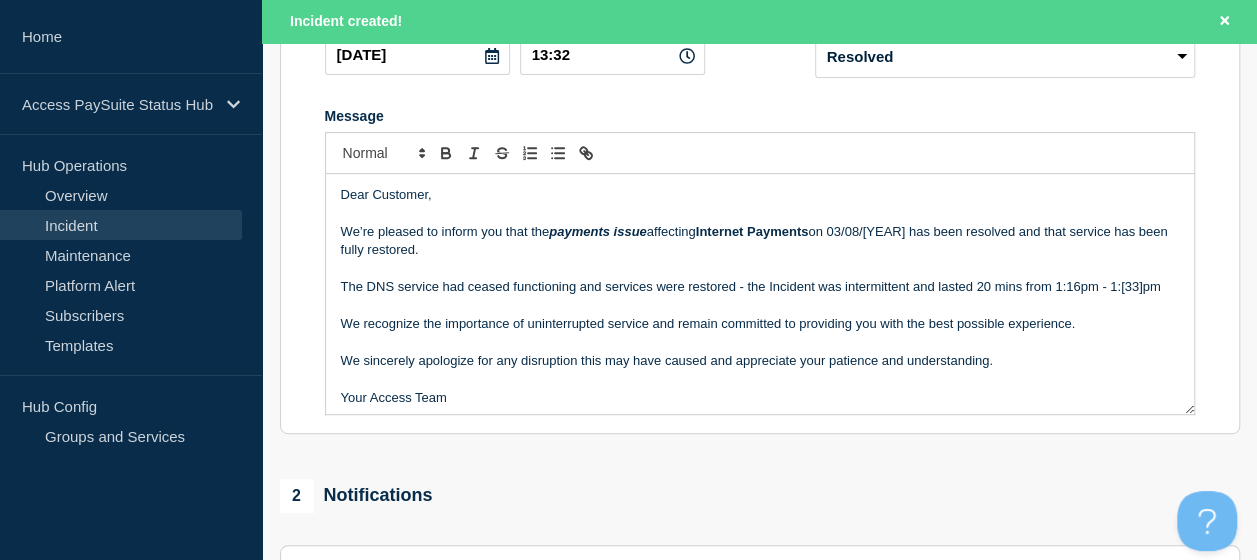 click on "The DNS service had ceased functioning and services were restored - the Incident was intermittent and lasted 20 mins from 1:16pm - 1:[33]pm" at bounding box center (760, 287) 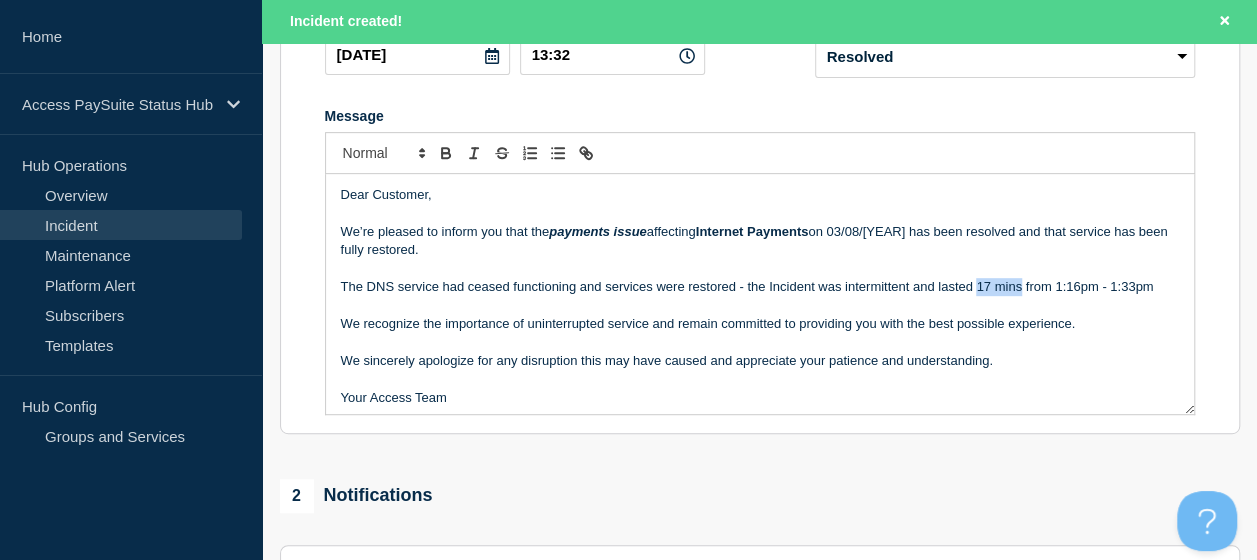 drag, startPoint x: 977, startPoint y: 323, endPoint x: 1021, endPoint y: 323, distance: 44 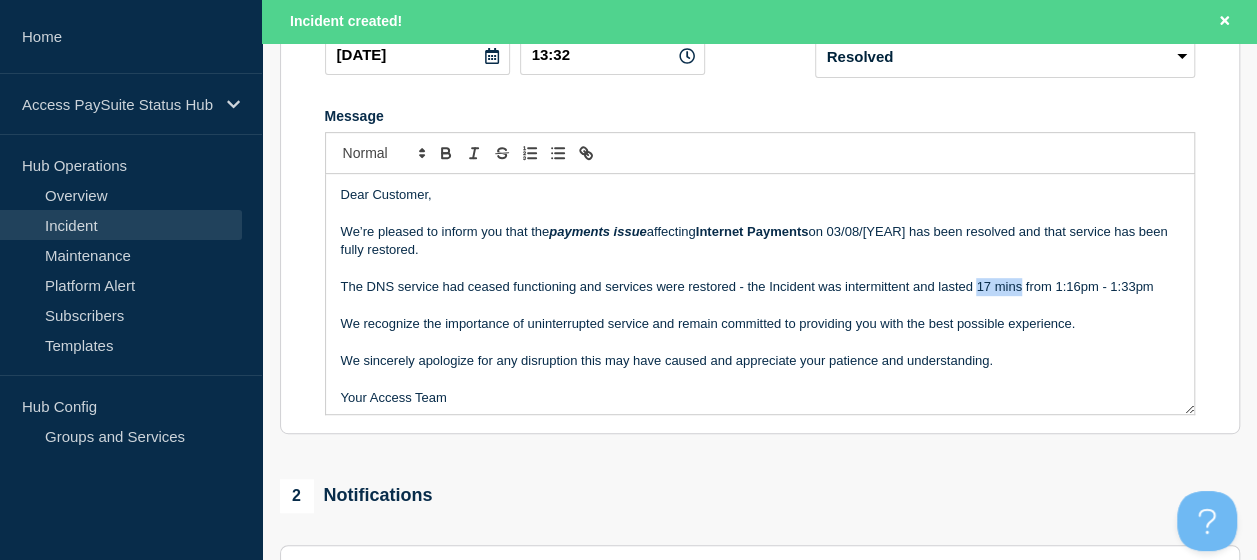 click on "The DNS service had ceased functioning and services were restored - the Incident was intermittent and lasted 17 mins from 1:16pm - 1:33pm" at bounding box center (760, 287) 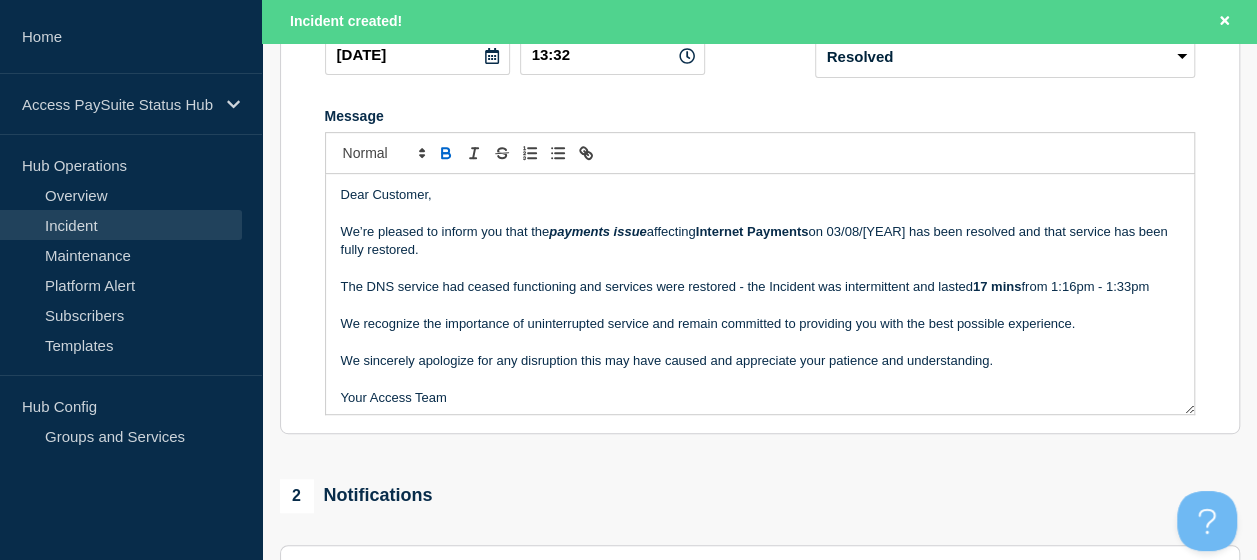 click on "The DNS service had ceased functioning and services were restored - the Incident was intermittent and lasted  17 mins  from 1:16pm - 1:[33]pm" at bounding box center (760, 287) 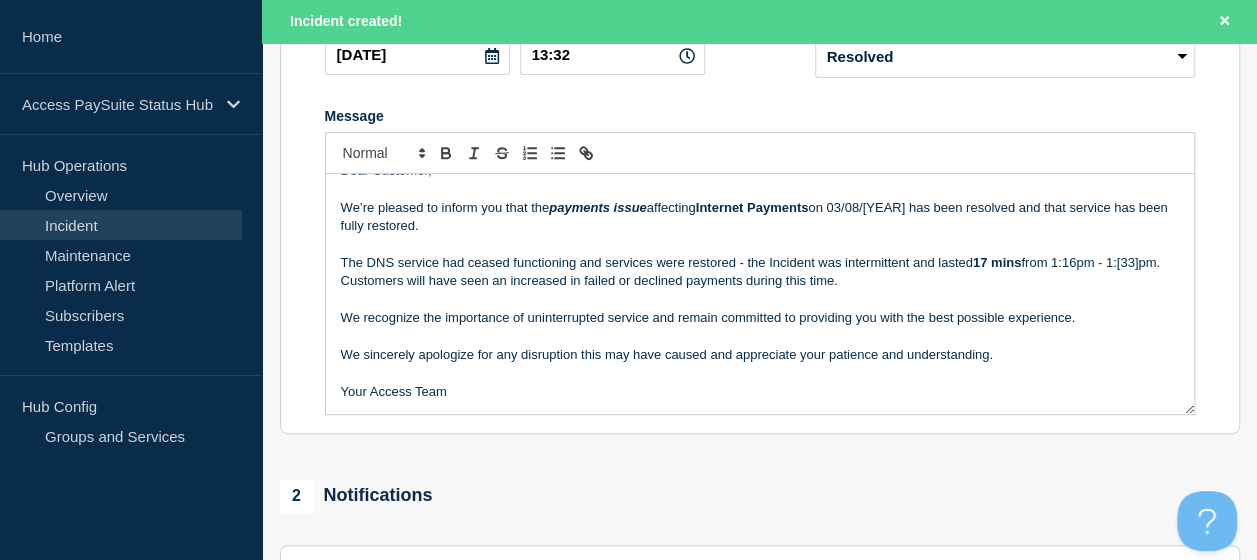 scroll, scrollTop: 0, scrollLeft: 0, axis: both 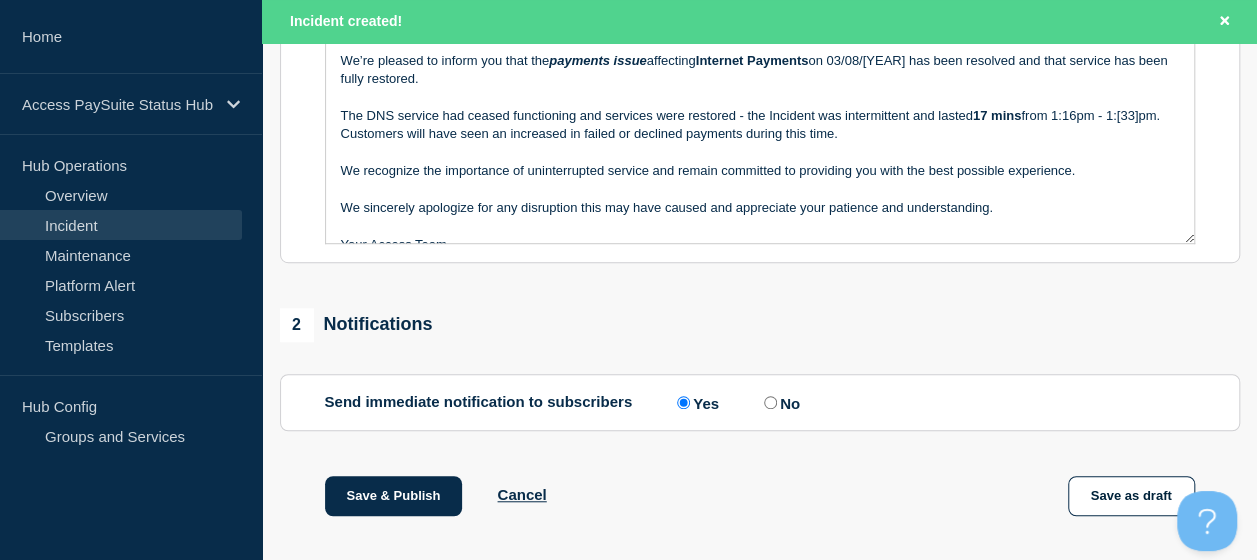 click on "The DNS service had ceased functioning and services were restored - the Incident was intermittent and lasted  17 mins  from 1:16pm - 1:33pm. Customers will have seen an increased in failed or declined payments during this time." at bounding box center [760, 125] 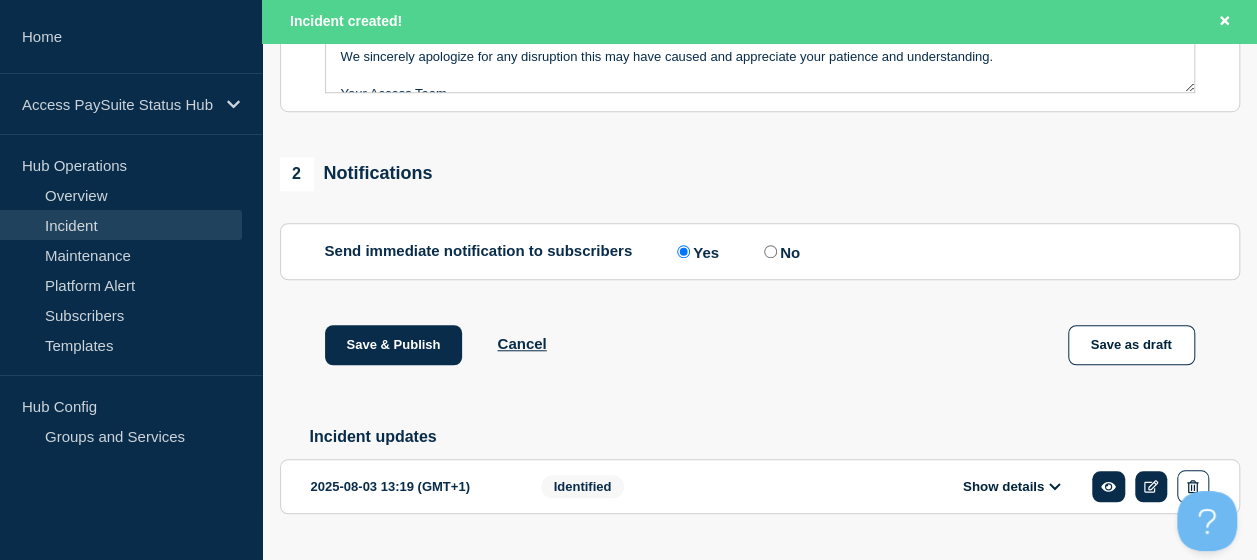 scroll, scrollTop: 678, scrollLeft: 0, axis: vertical 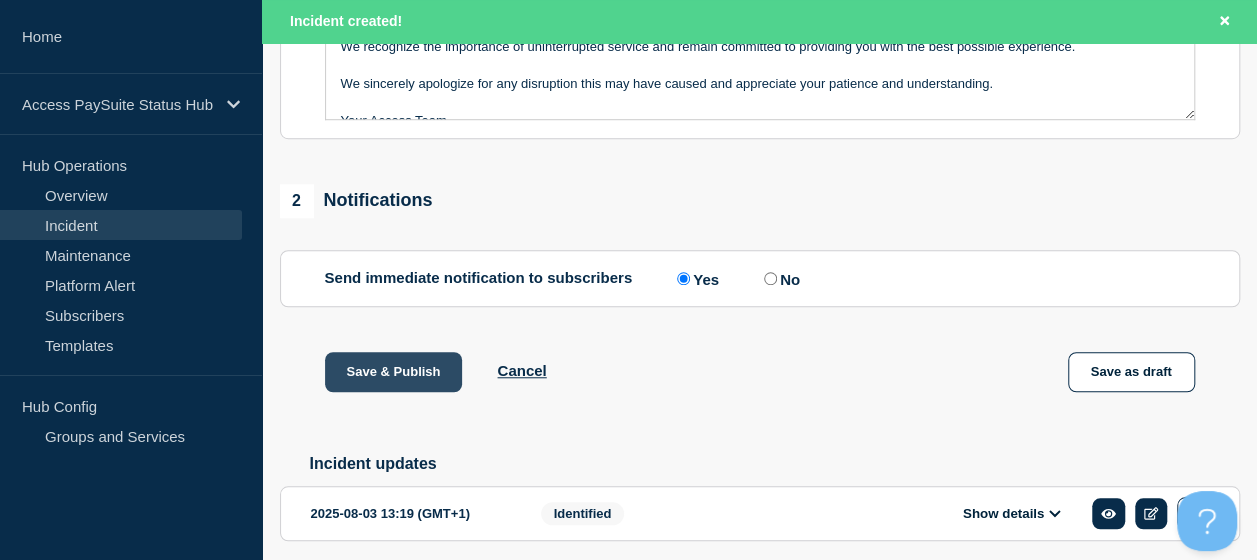 click on "Save & Publish" at bounding box center [394, 372] 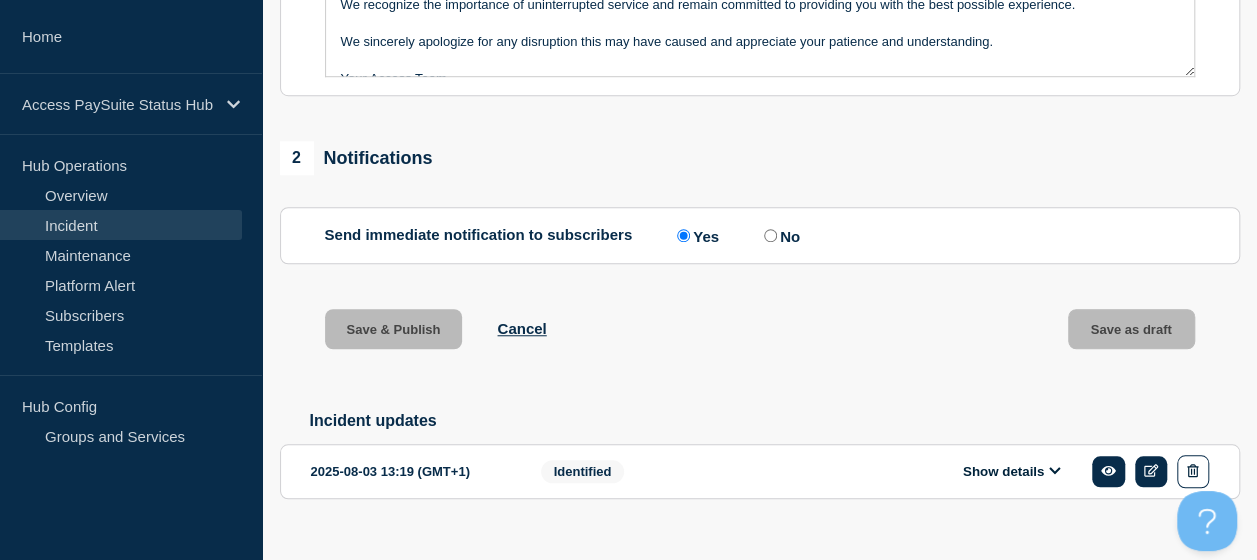 scroll, scrollTop: 636, scrollLeft: 0, axis: vertical 